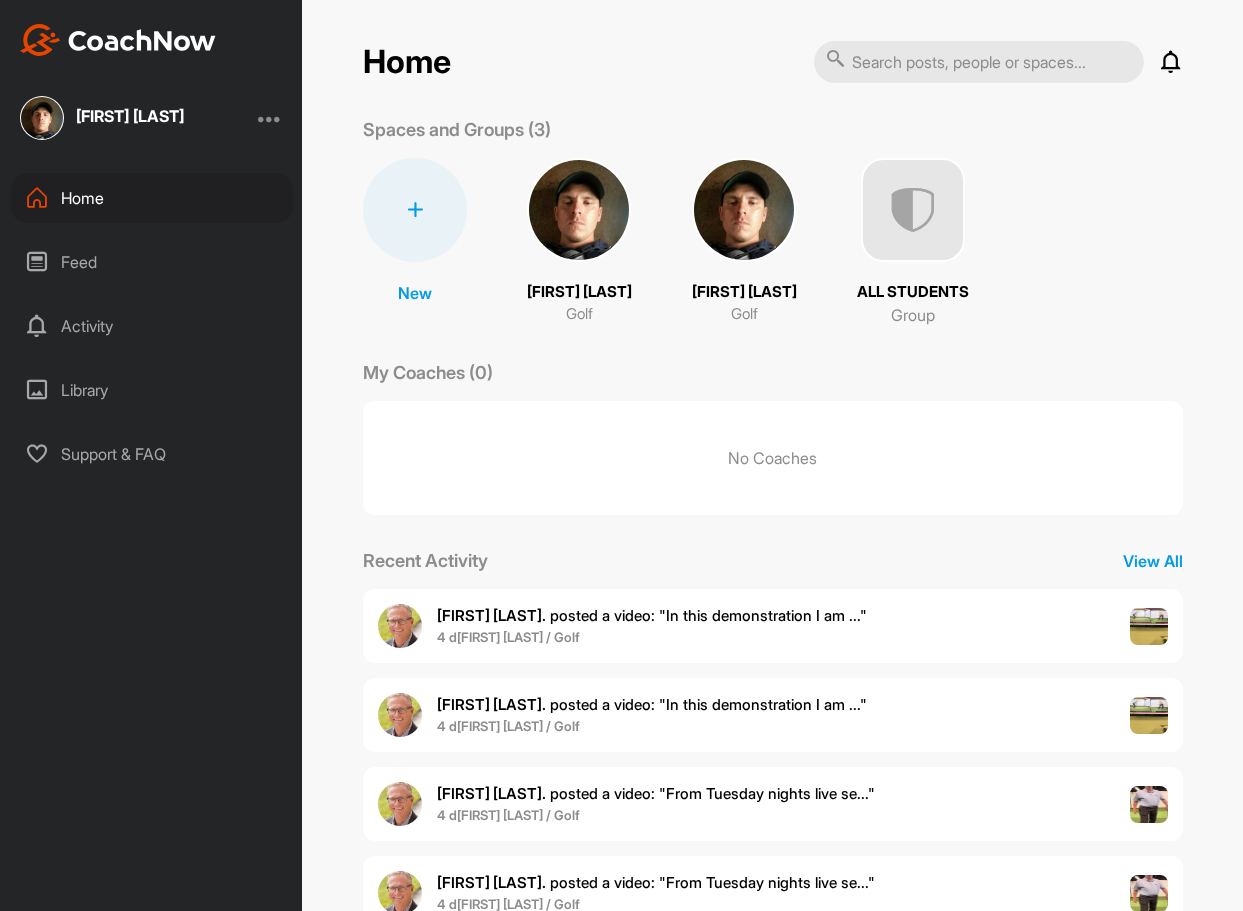 scroll, scrollTop: 0, scrollLeft: 0, axis: both 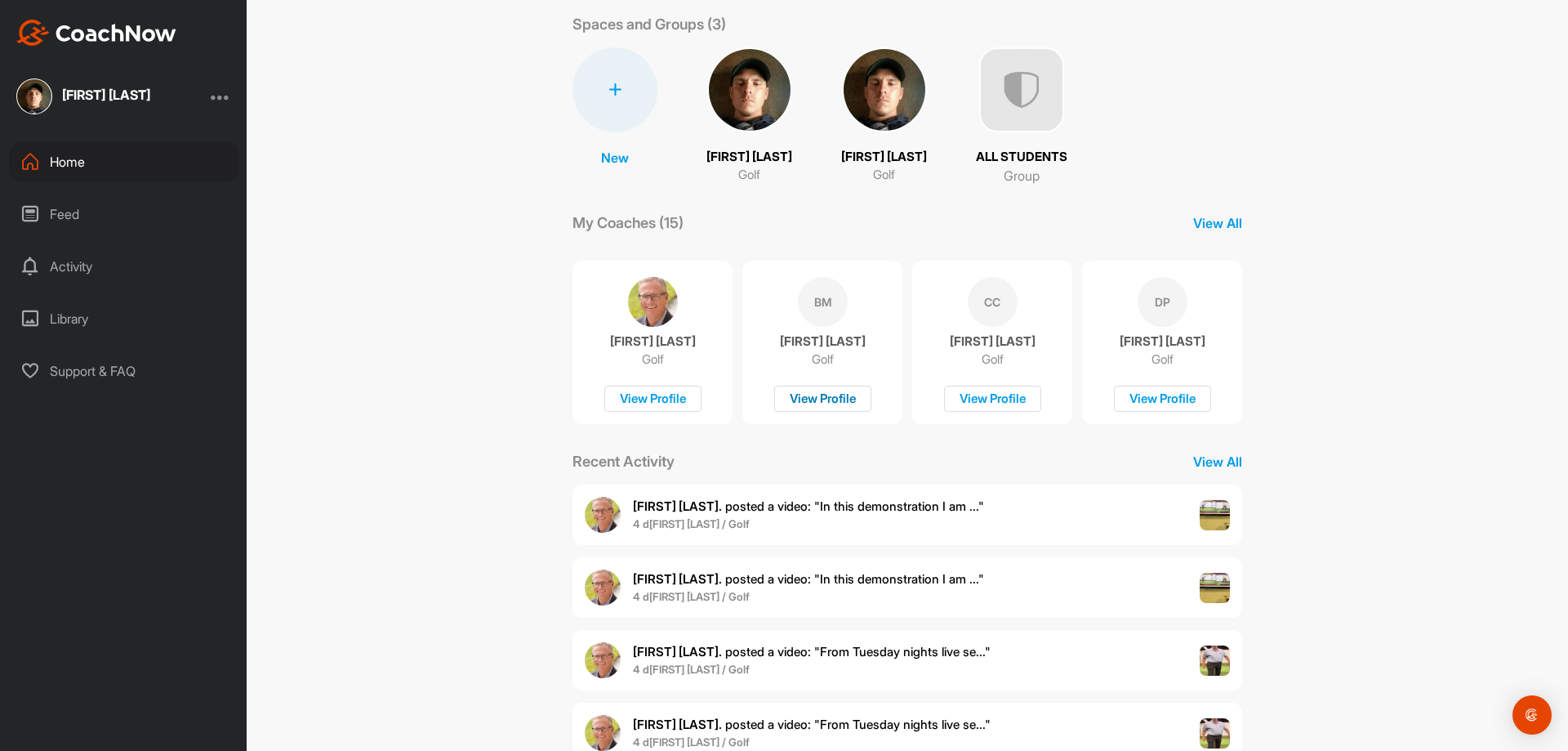 click on "View Profile" at bounding box center [822, 399] 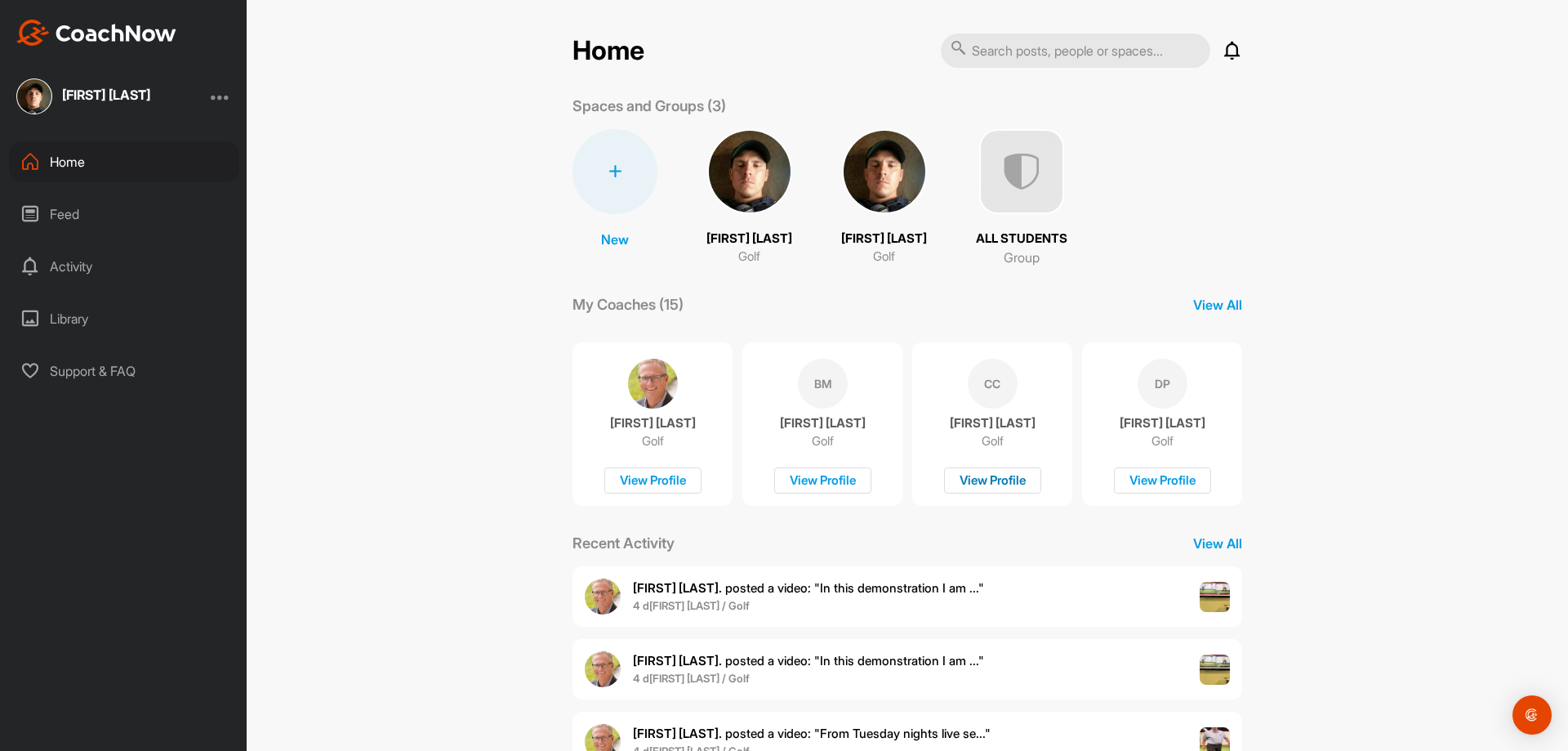 click on "View Profile" at bounding box center [992, 481] 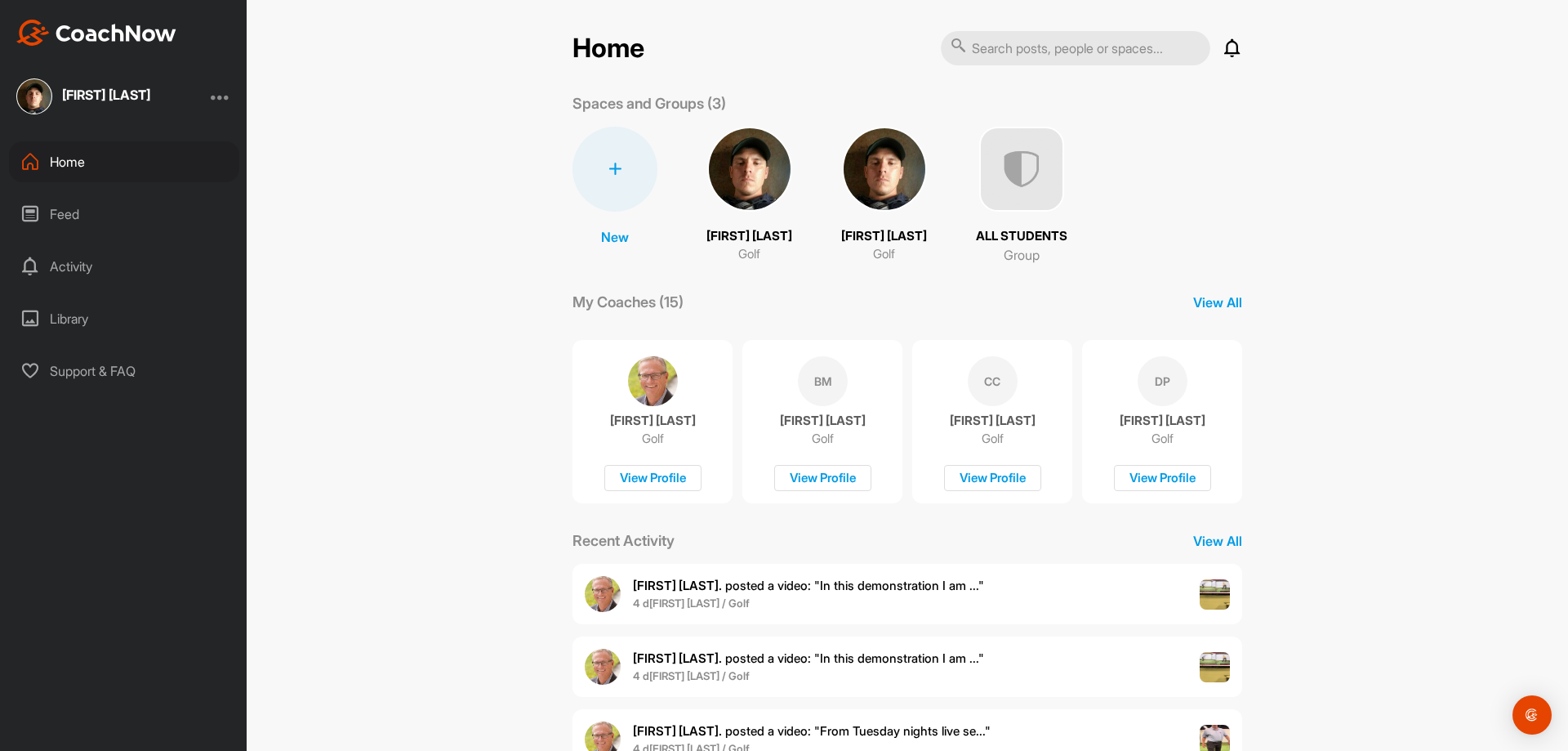 scroll, scrollTop: 0, scrollLeft: 0, axis: both 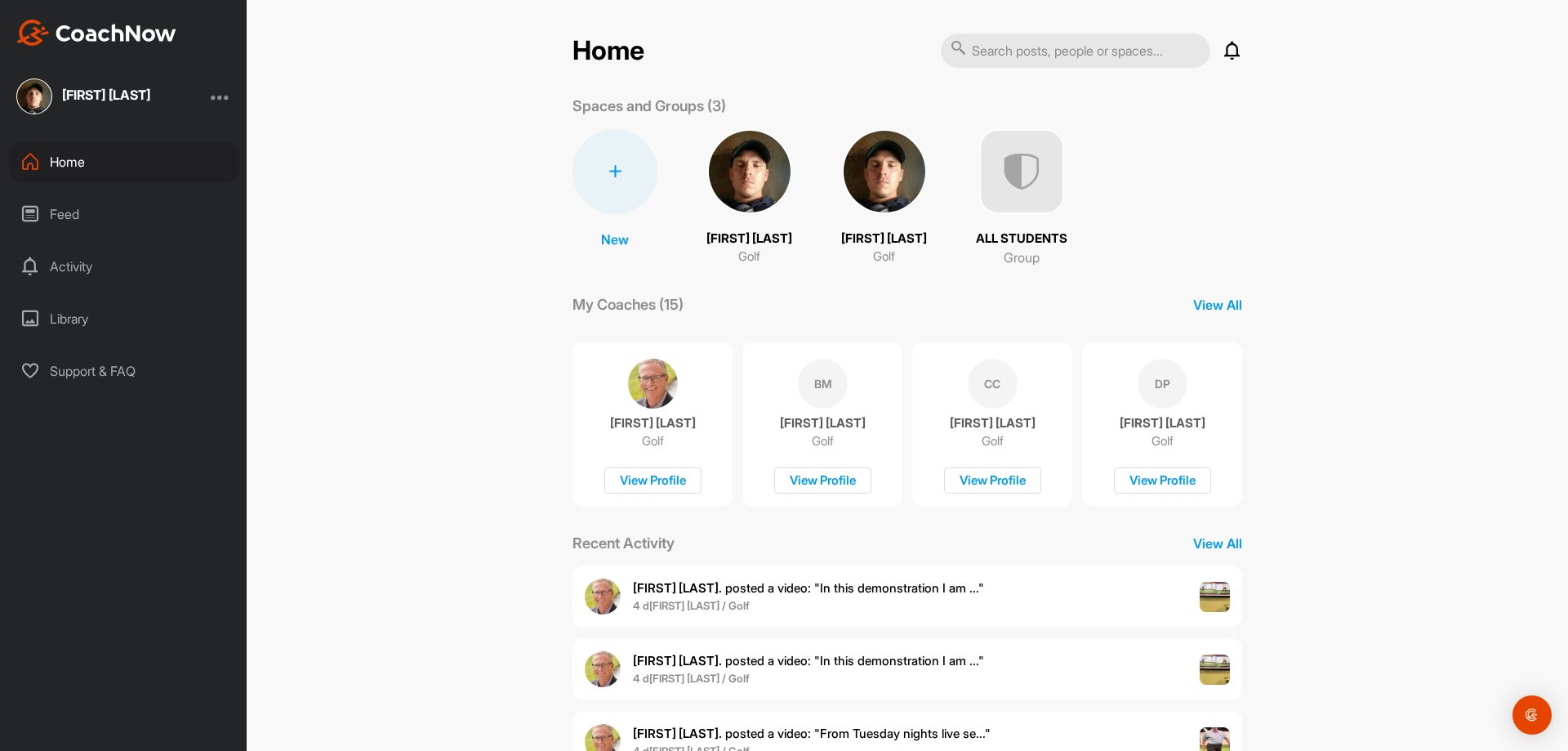 click on "My Coaches (15) View All" at bounding box center [907, 304] 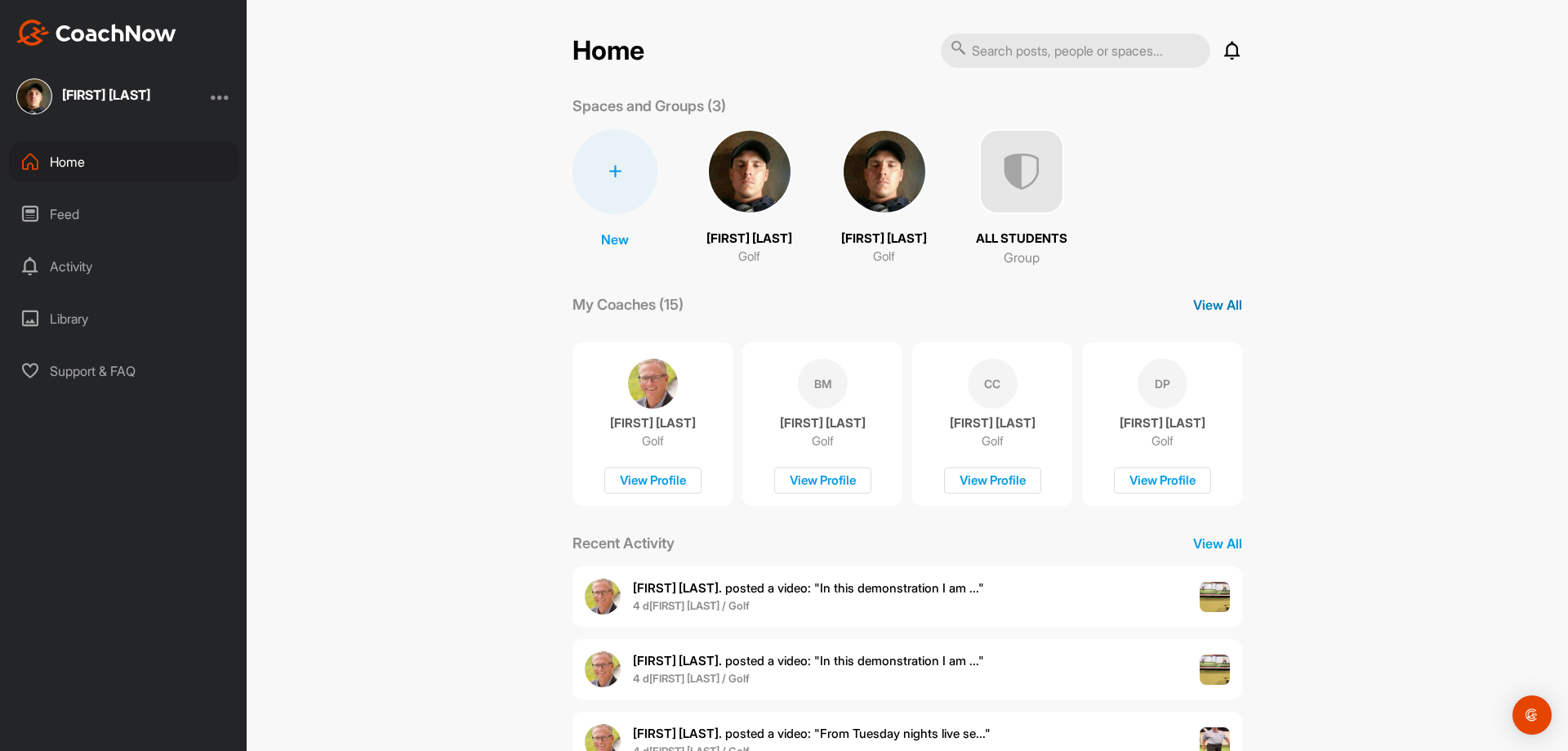 click on "View All" at bounding box center [1218, 305] 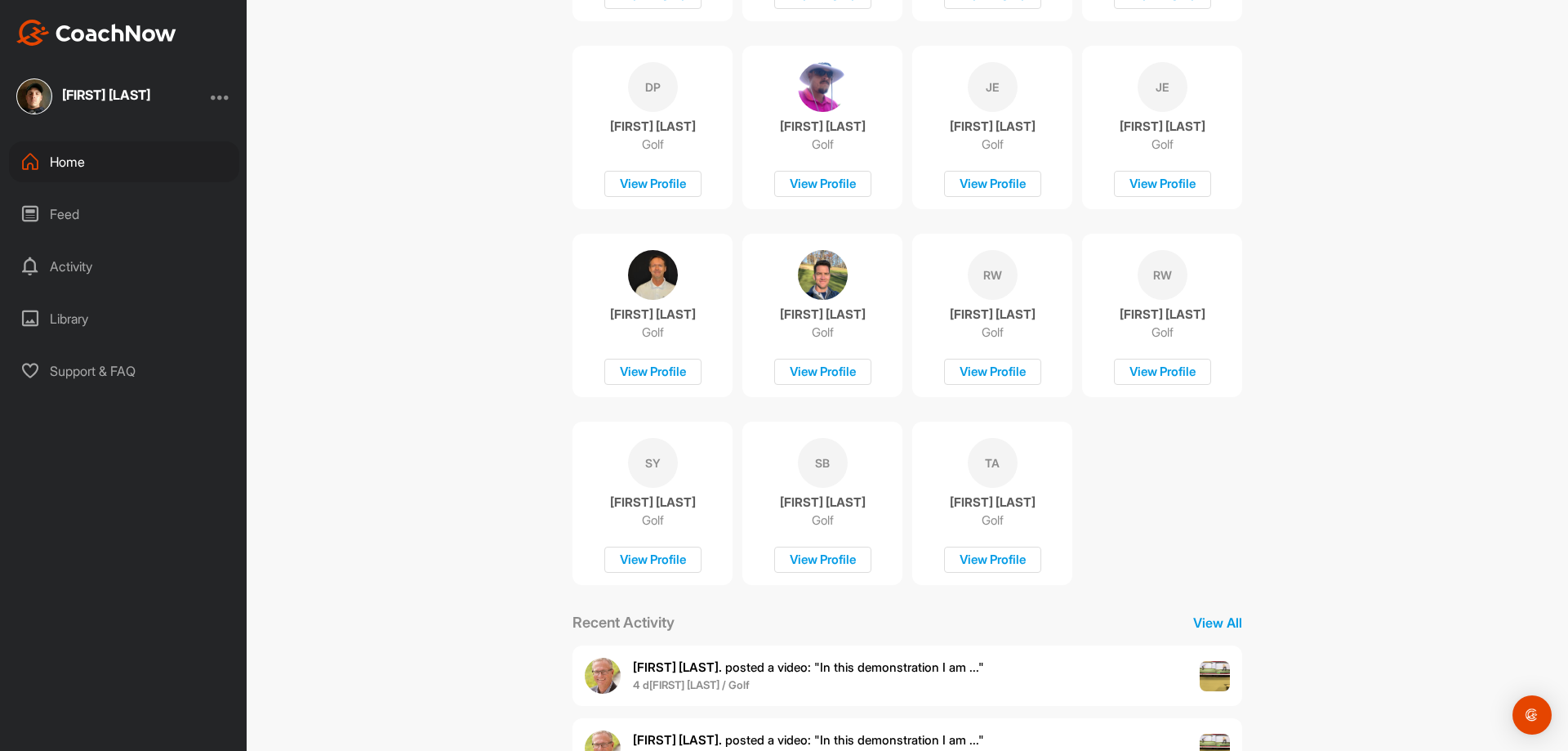 scroll, scrollTop: 490, scrollLeft: 0, axis: vertical 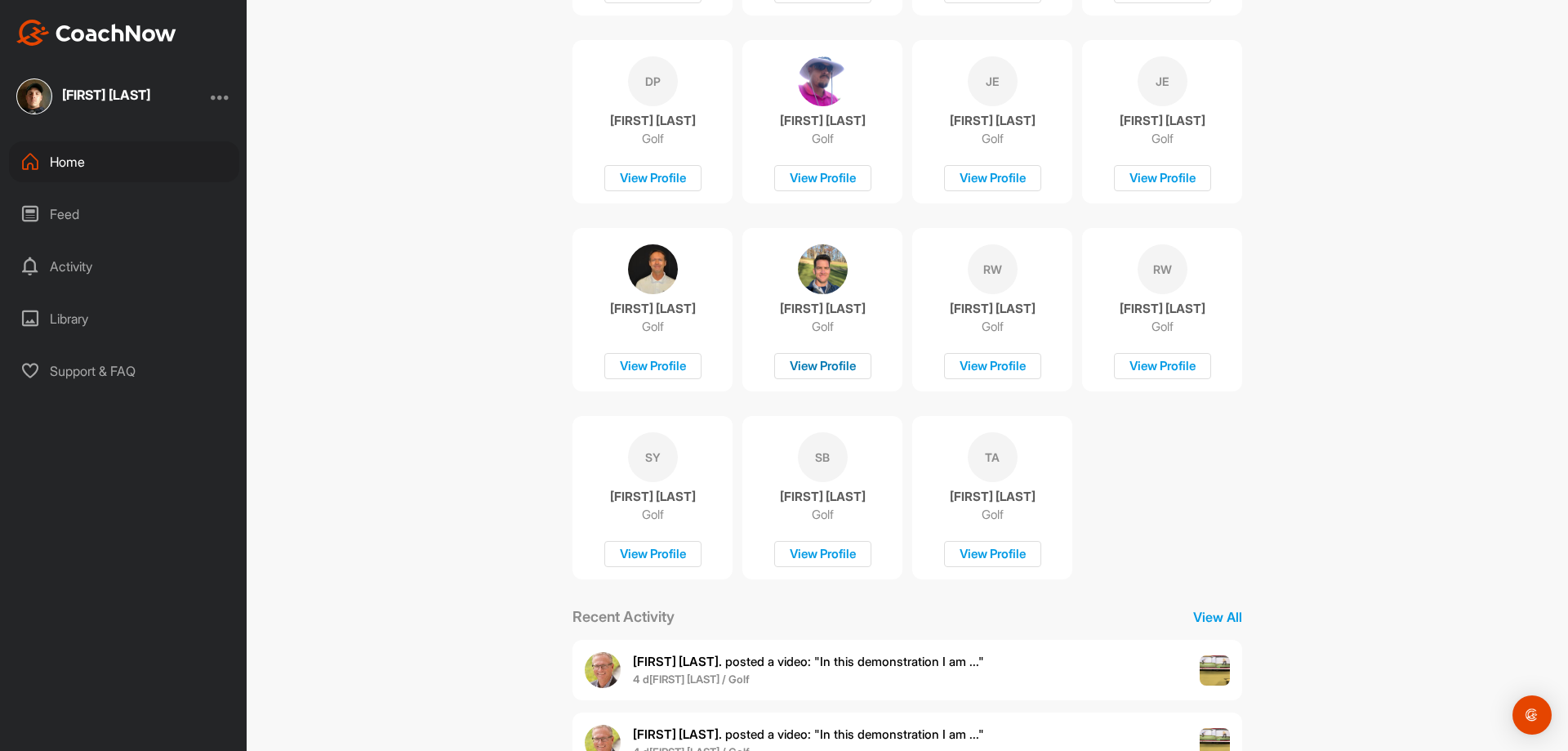 click on "View Profile" at bounding box center (822, 366) 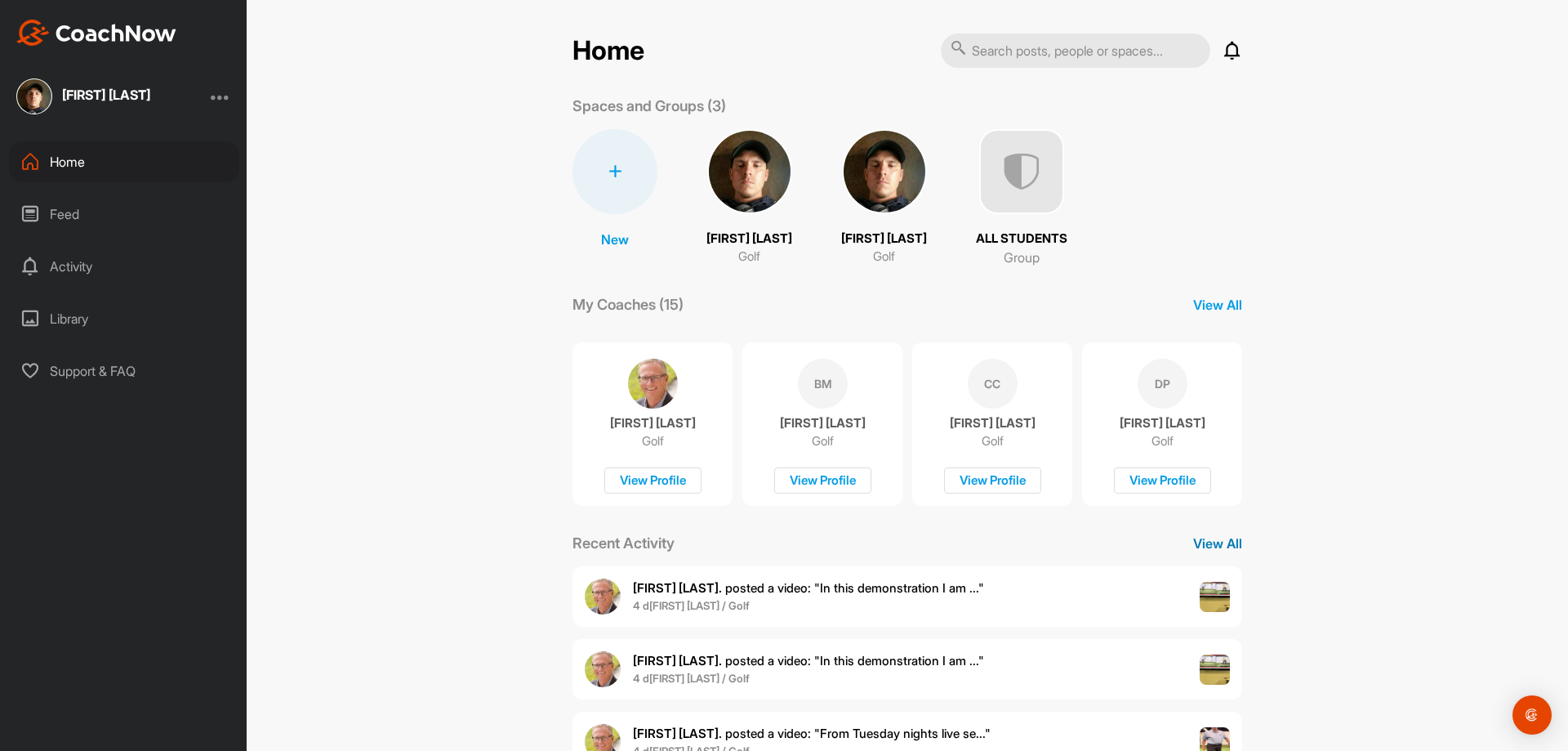 click on "View All" at bounding box center [1218, 543] 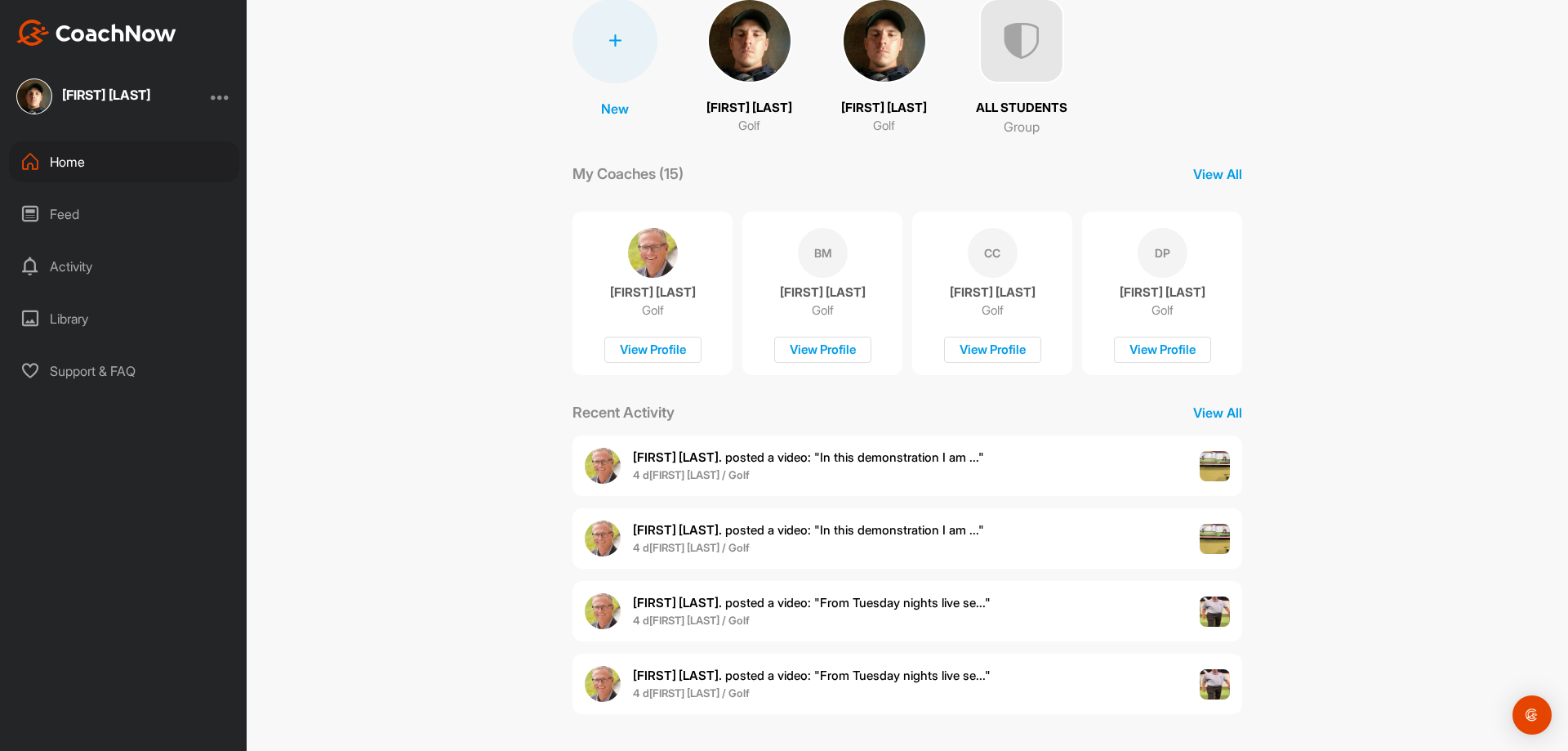 scroll, scrollTop: 132, scrollLeft: 0, axis: vertical 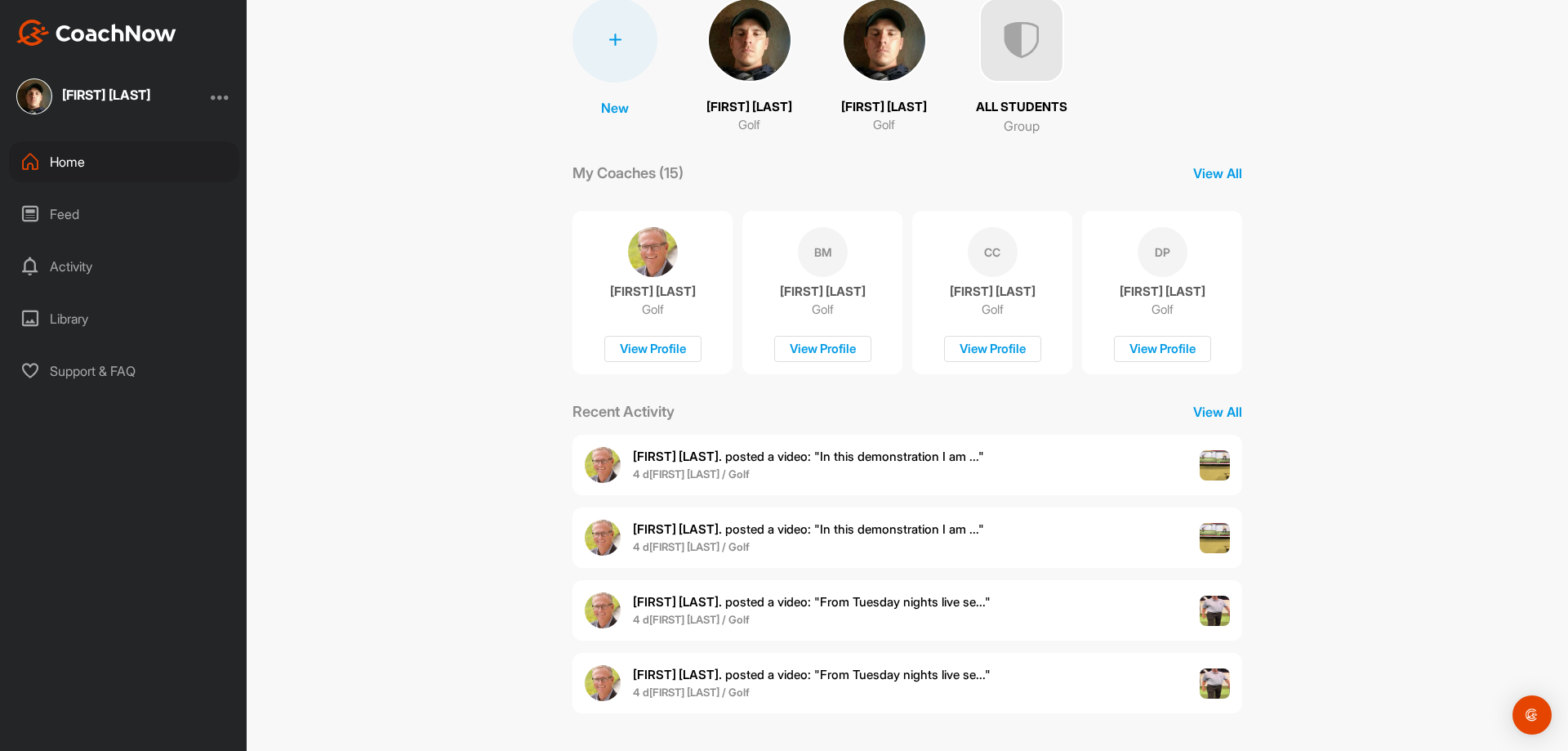 click at bounding box center (1215, 466) 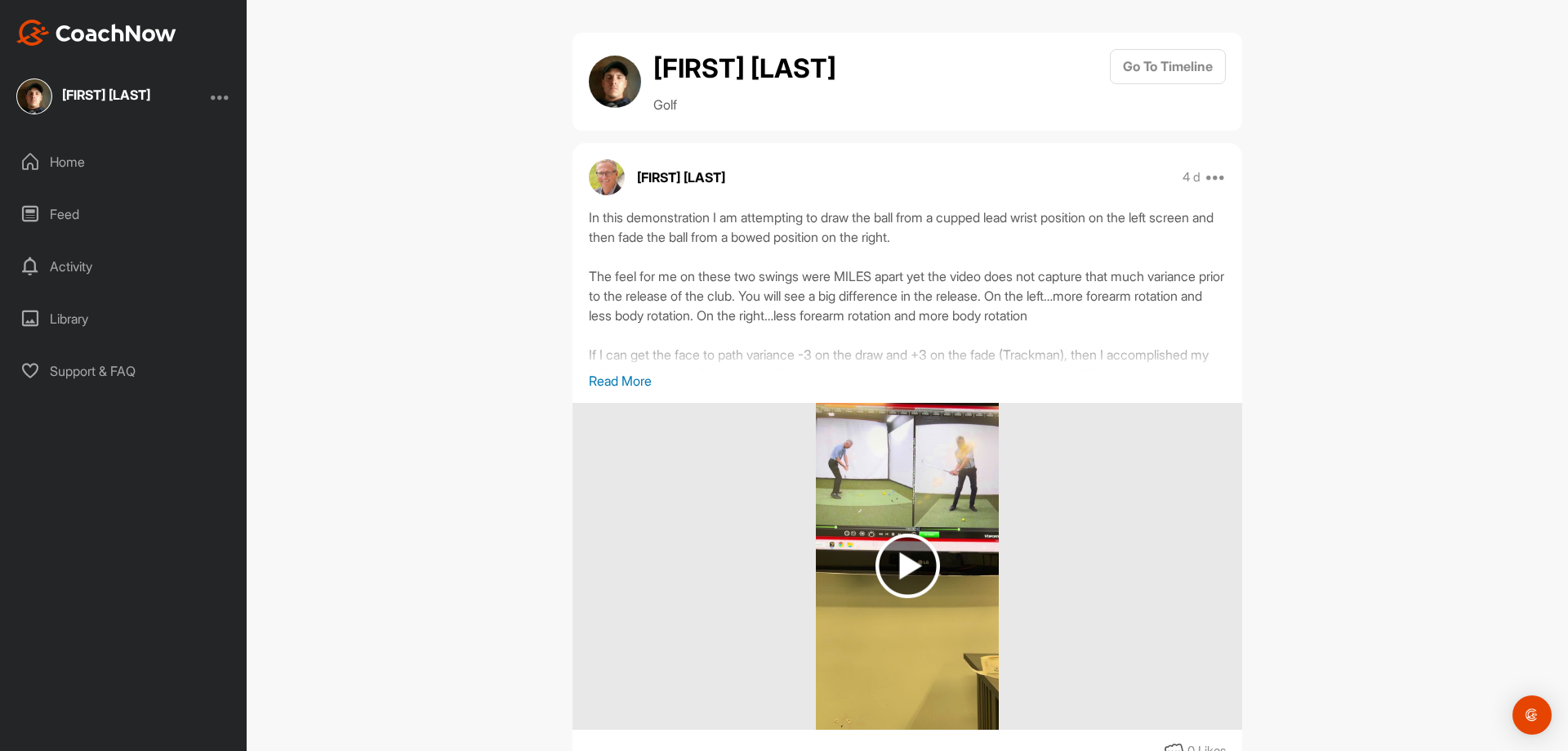 click at bounding box center (907, 565) 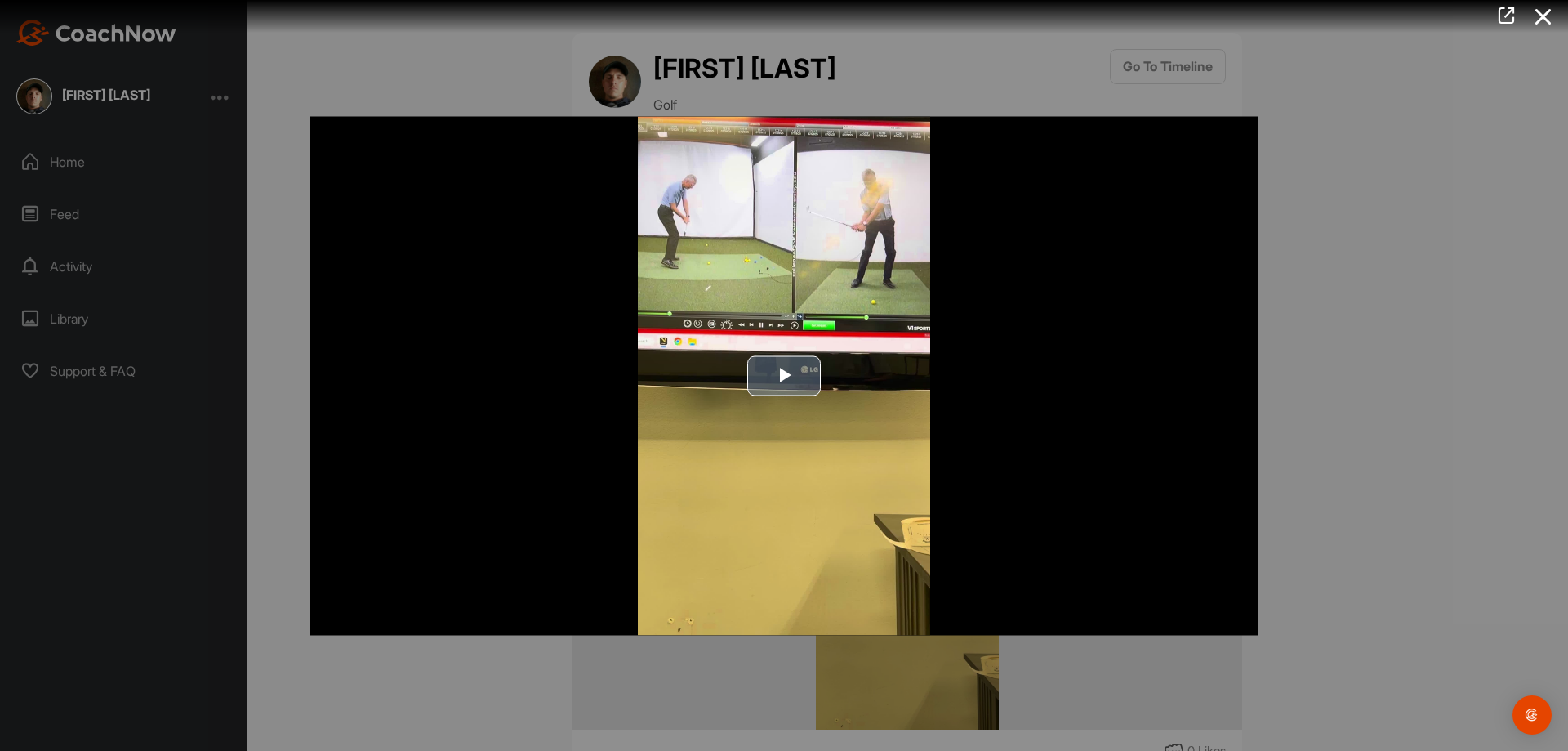 click at bounding box center (784, 376) 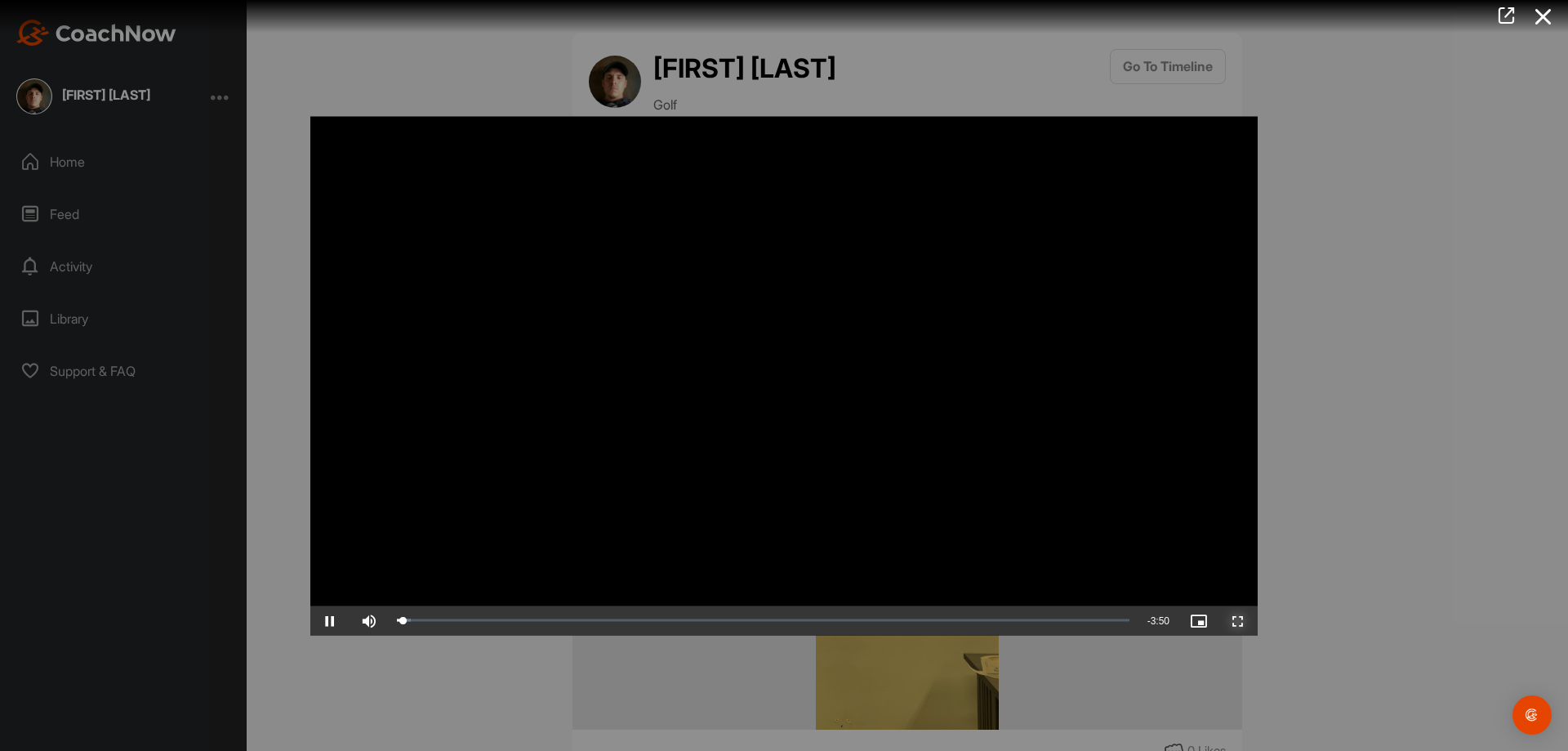 click at bounding box center (1238, 620) 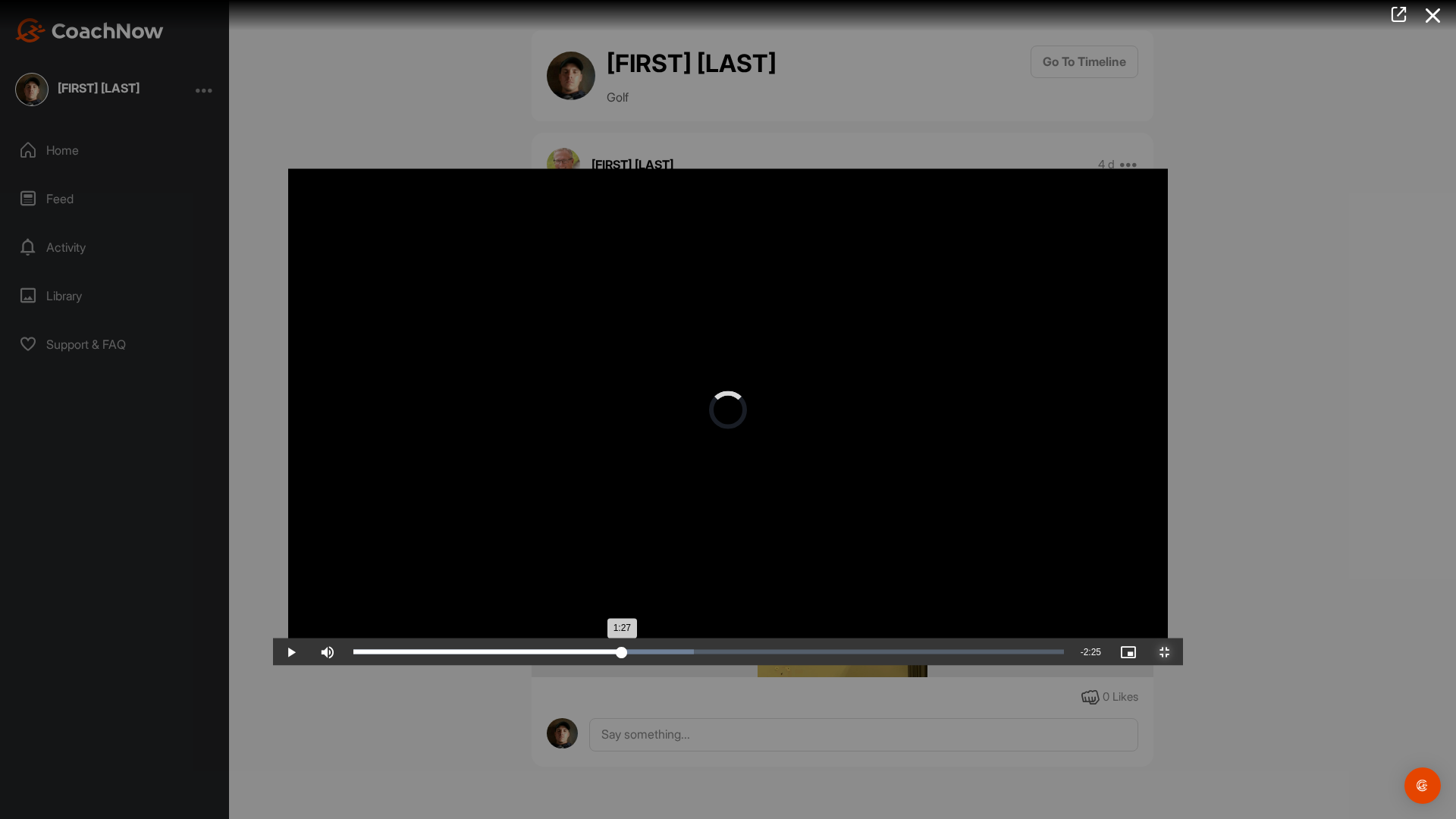 click on "Loaded :  47.99% 2:54 1:27" at bounding box center (708, 652) 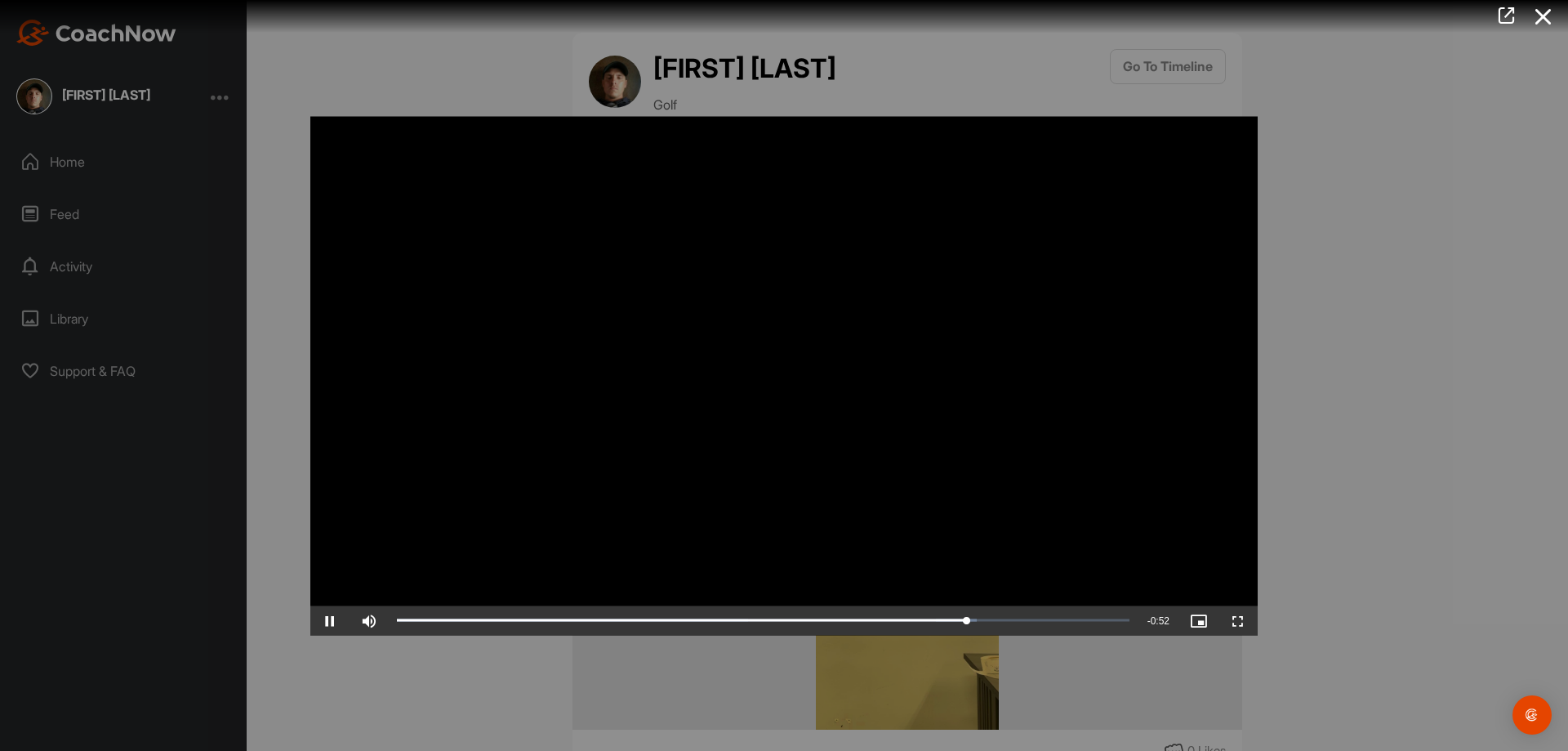 click at bounding box center (784, 375) 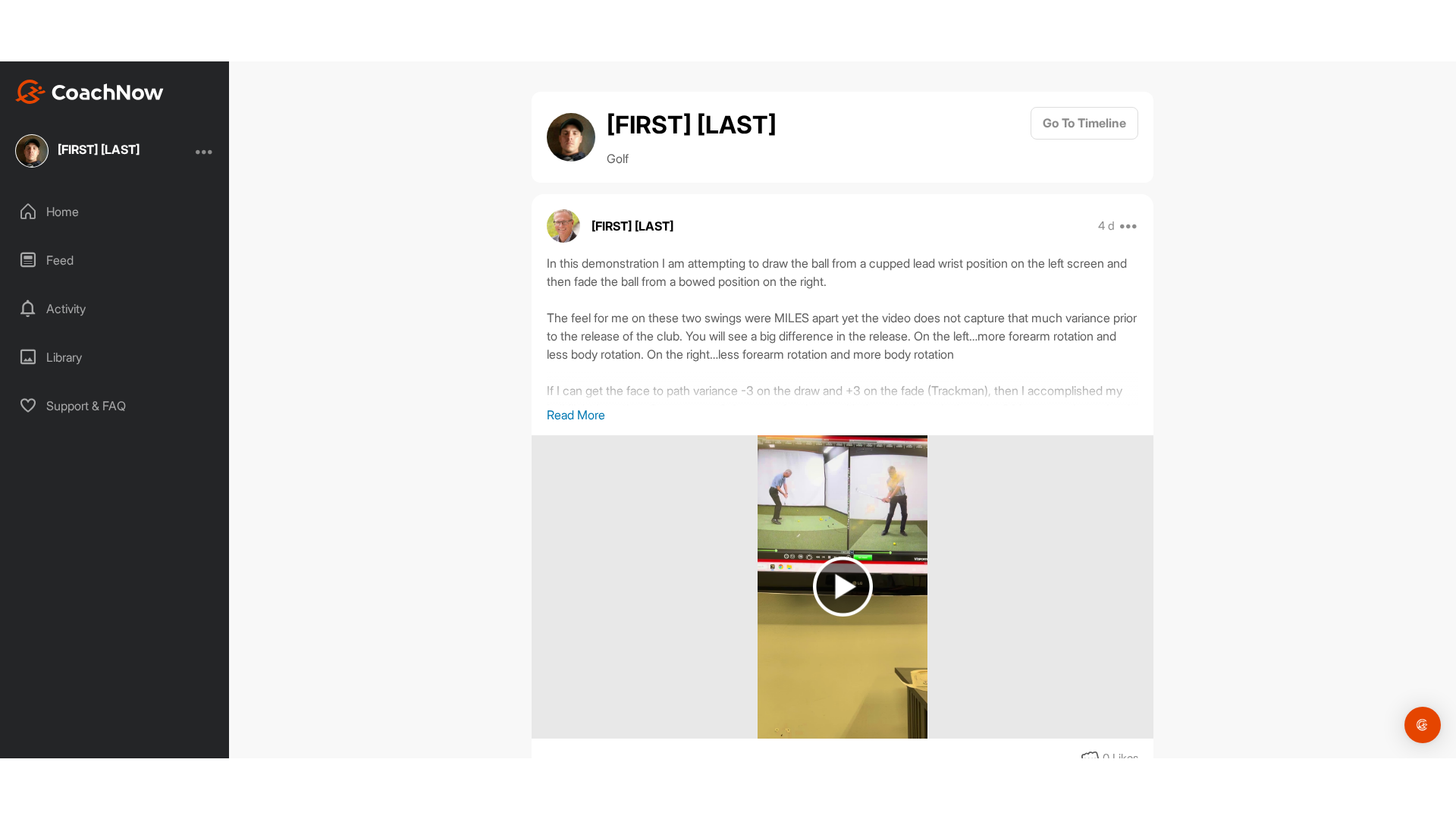 scroll, scrollTop: 105, scrollLeft: 0, axis: vertical 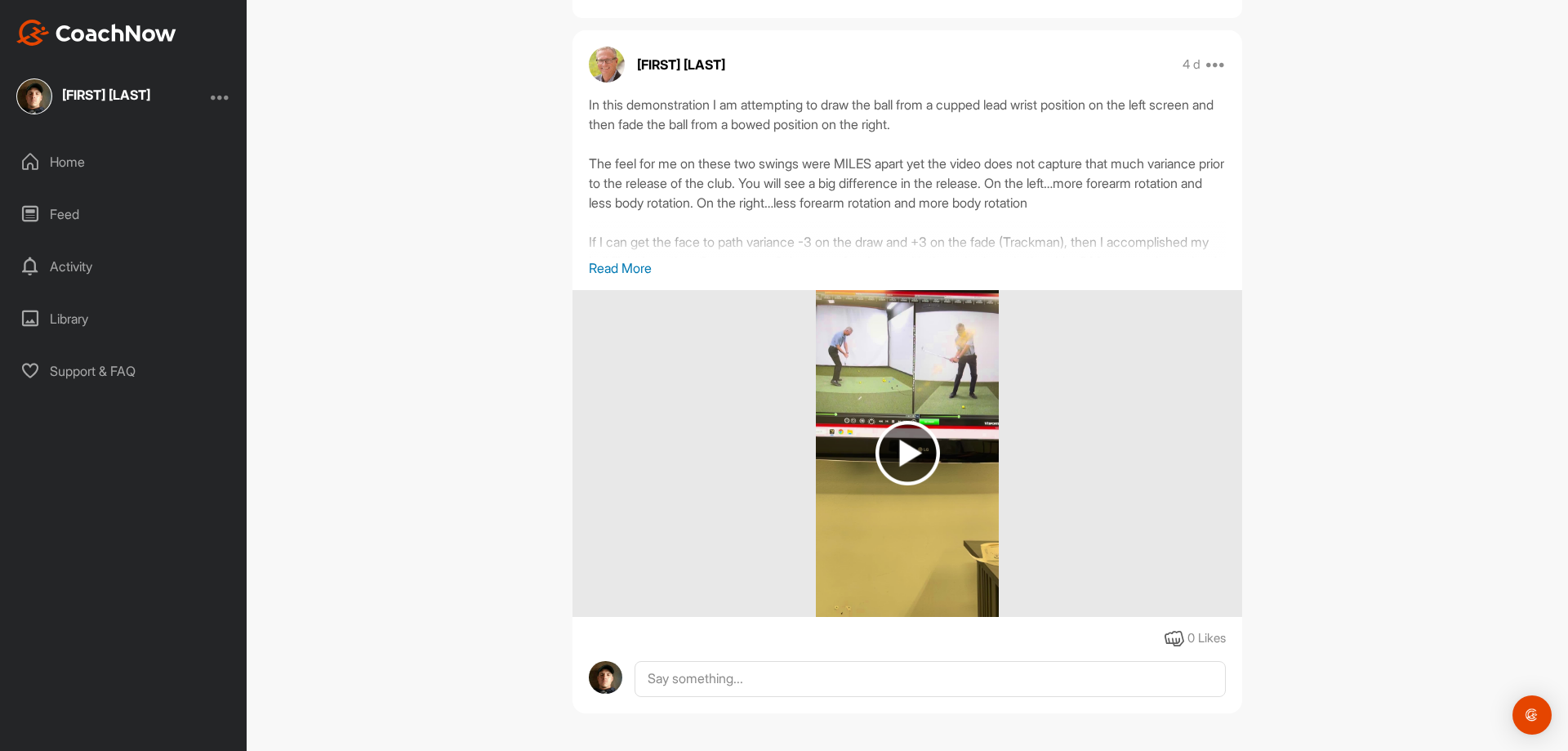 click on "Read More" at bounding box center (907, 268) 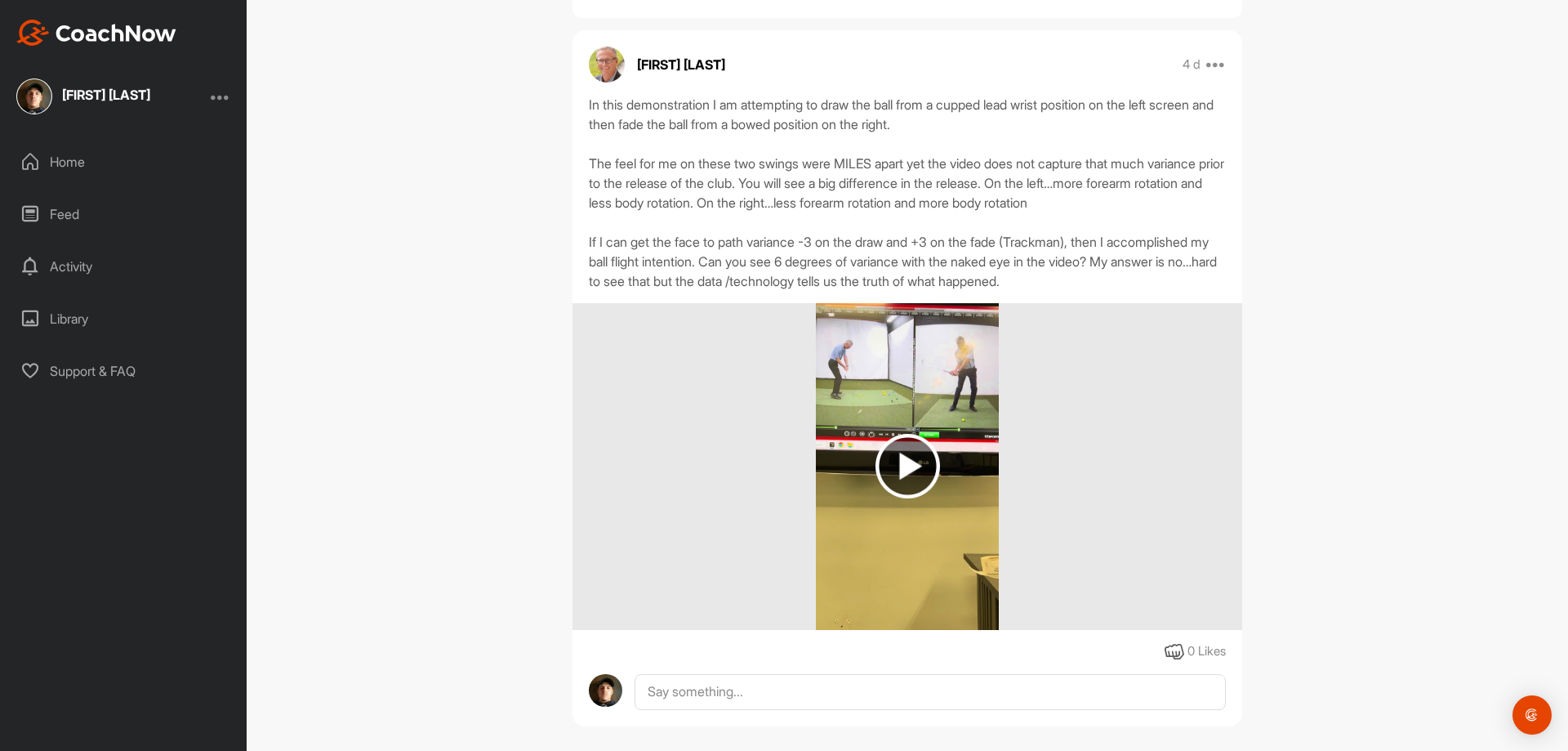 click on "0 Likes" at bounding box center [1206, 651] 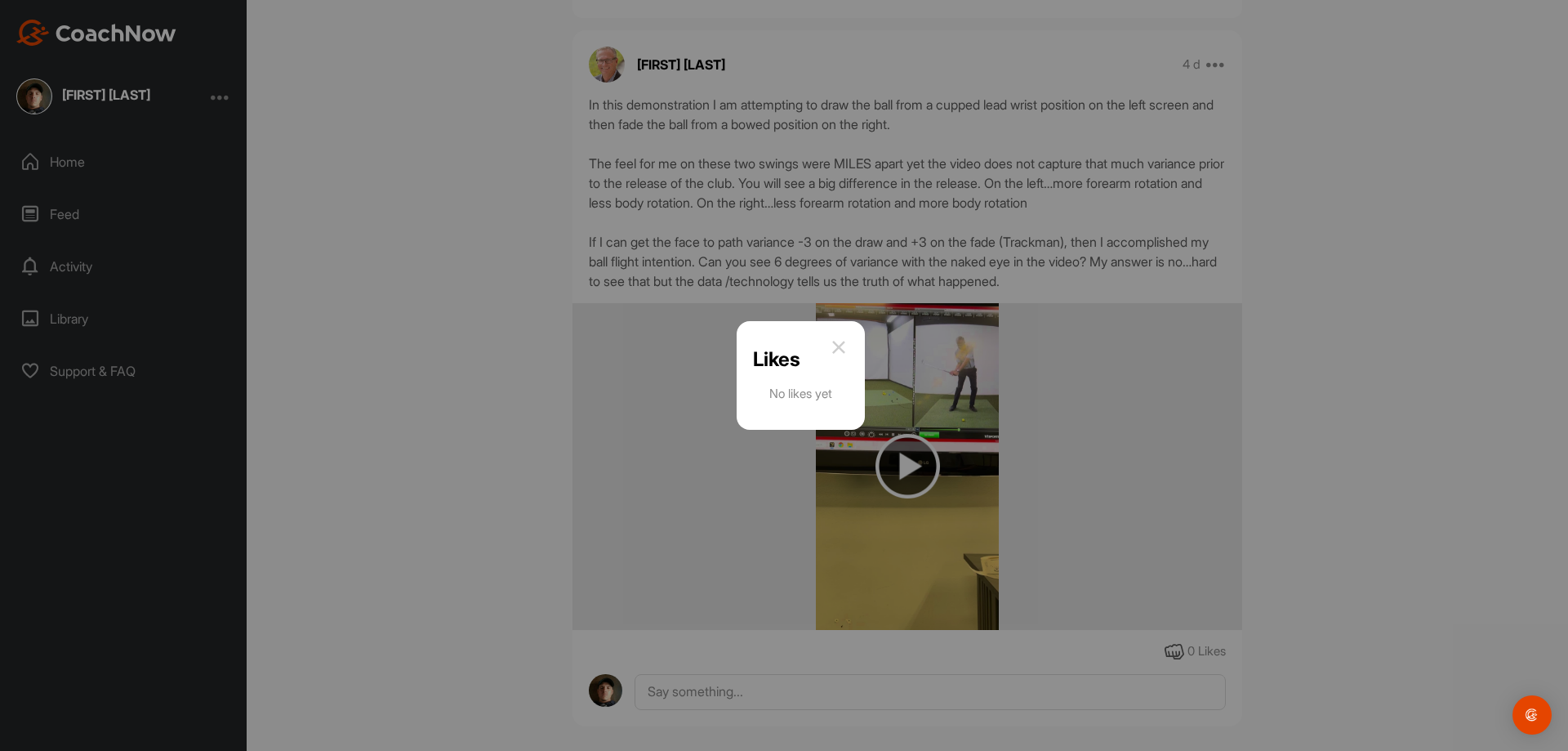 click at bounding box center [839, 347] 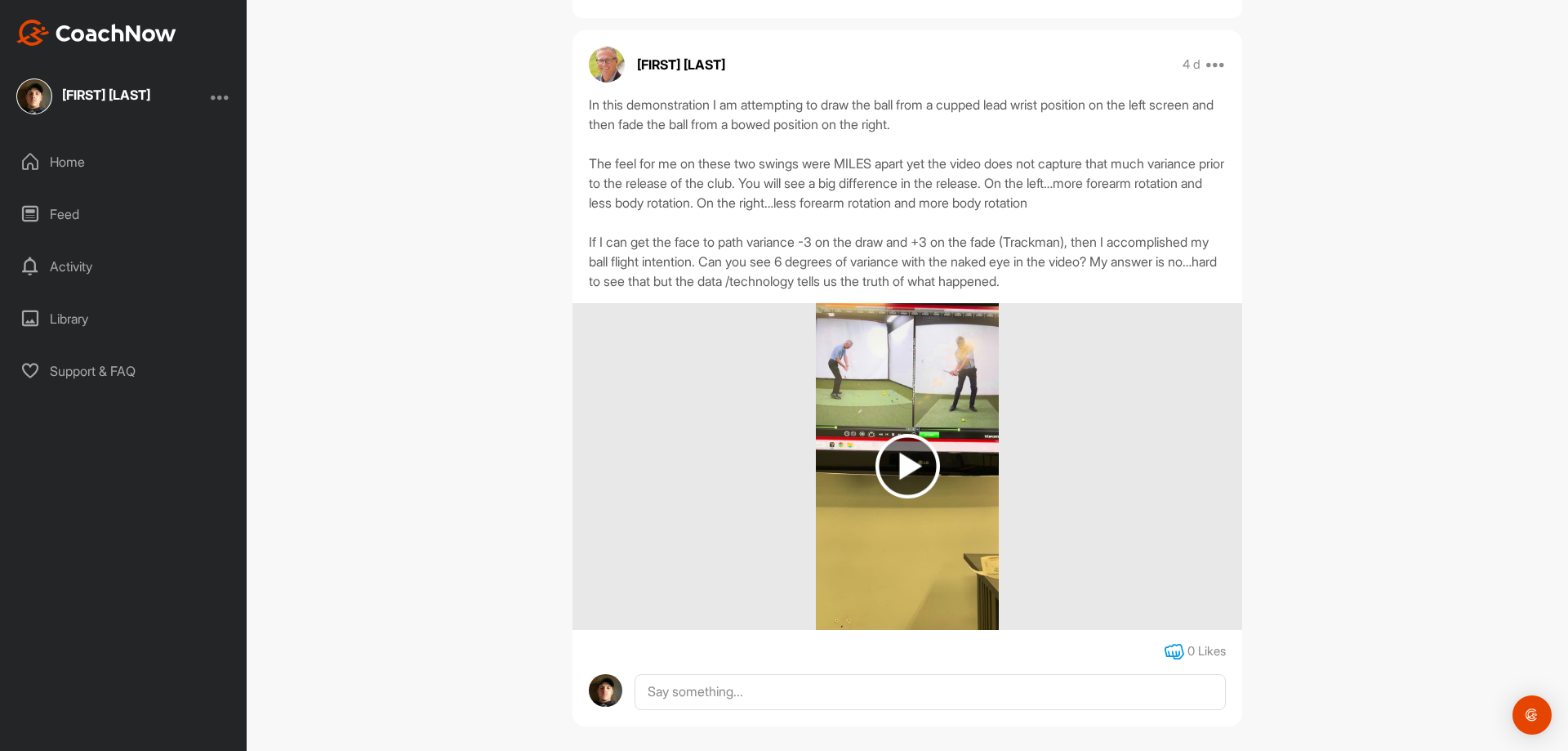 click at bounding box center (1174, 652) 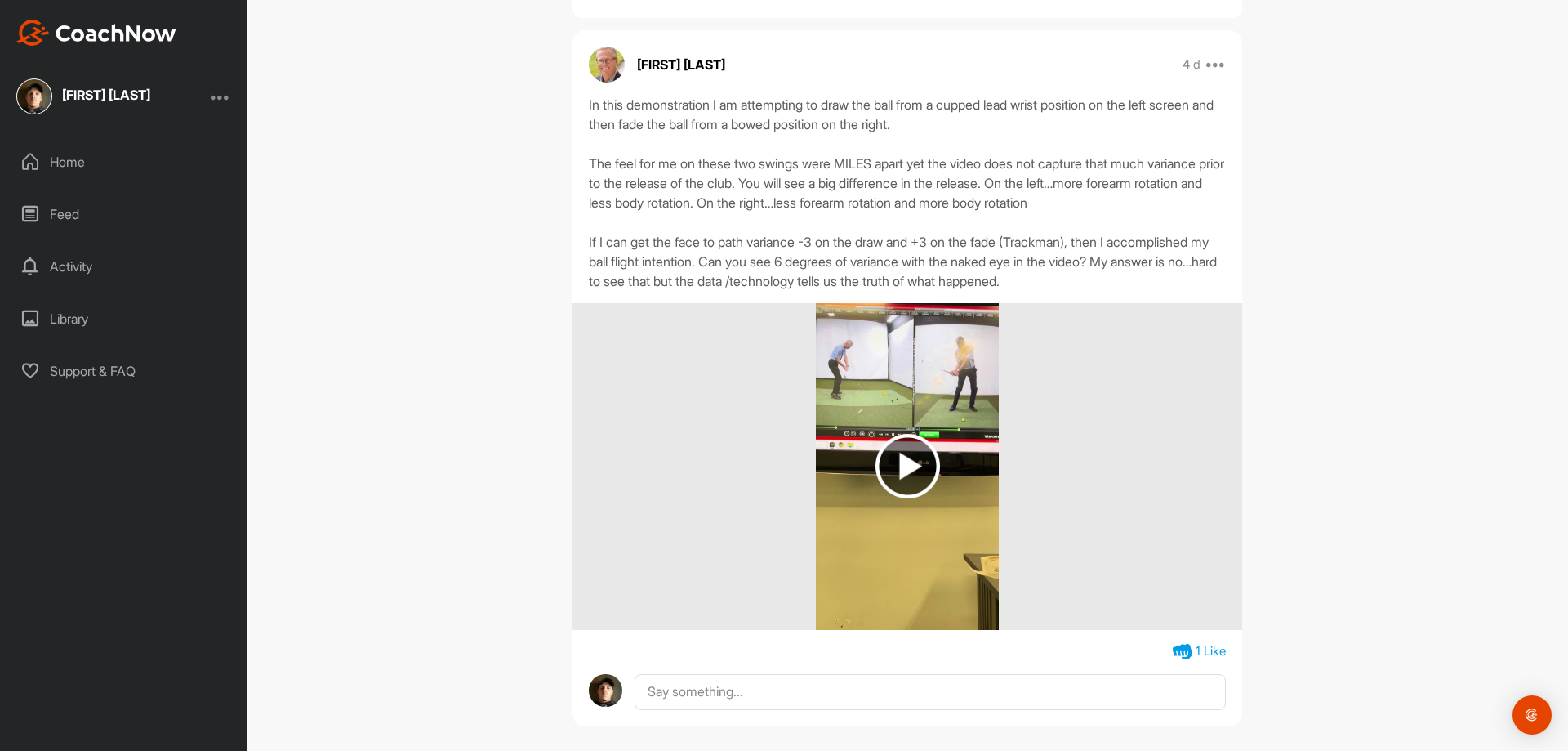 click at bounding box center (907, 466) 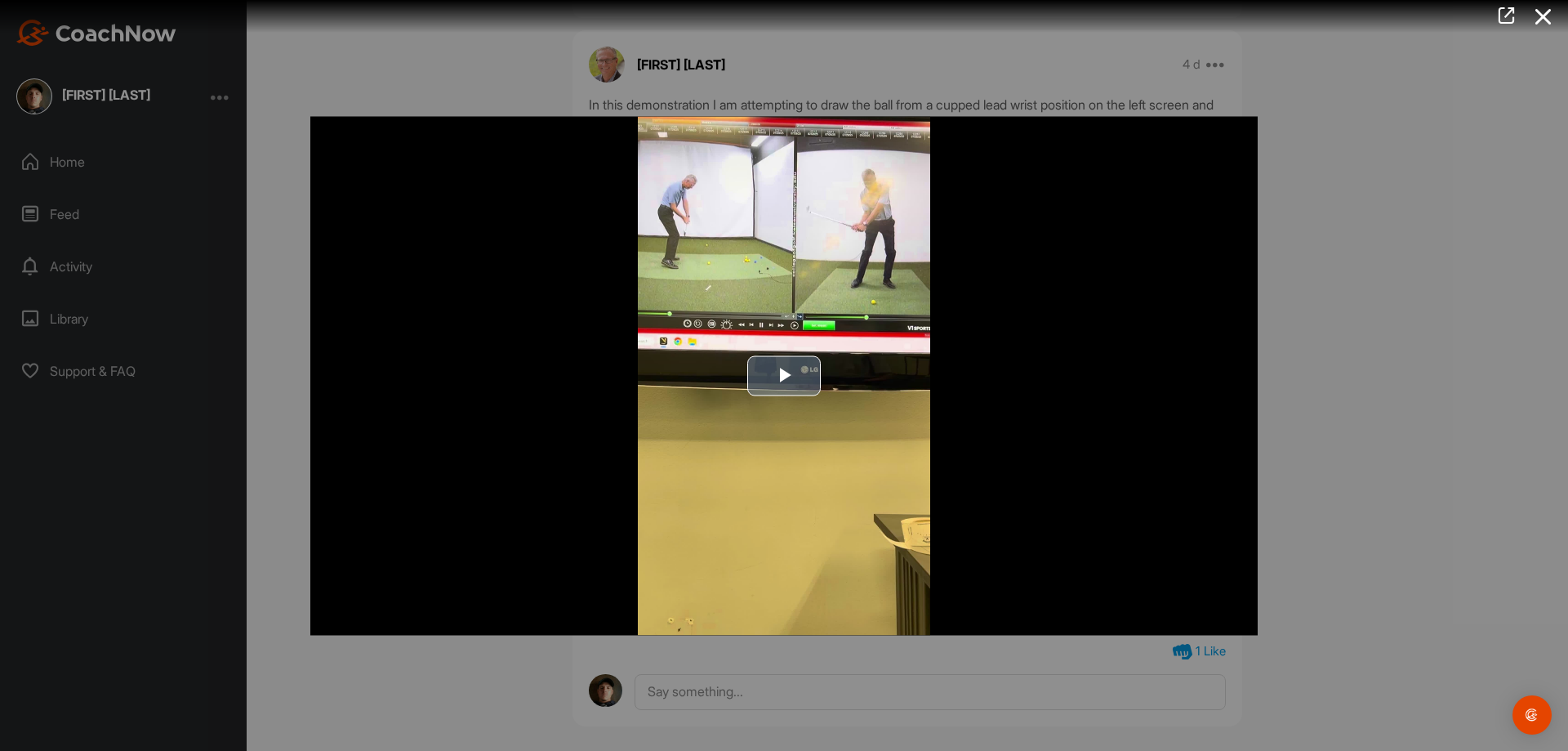 click at bounding box center (784, 376) 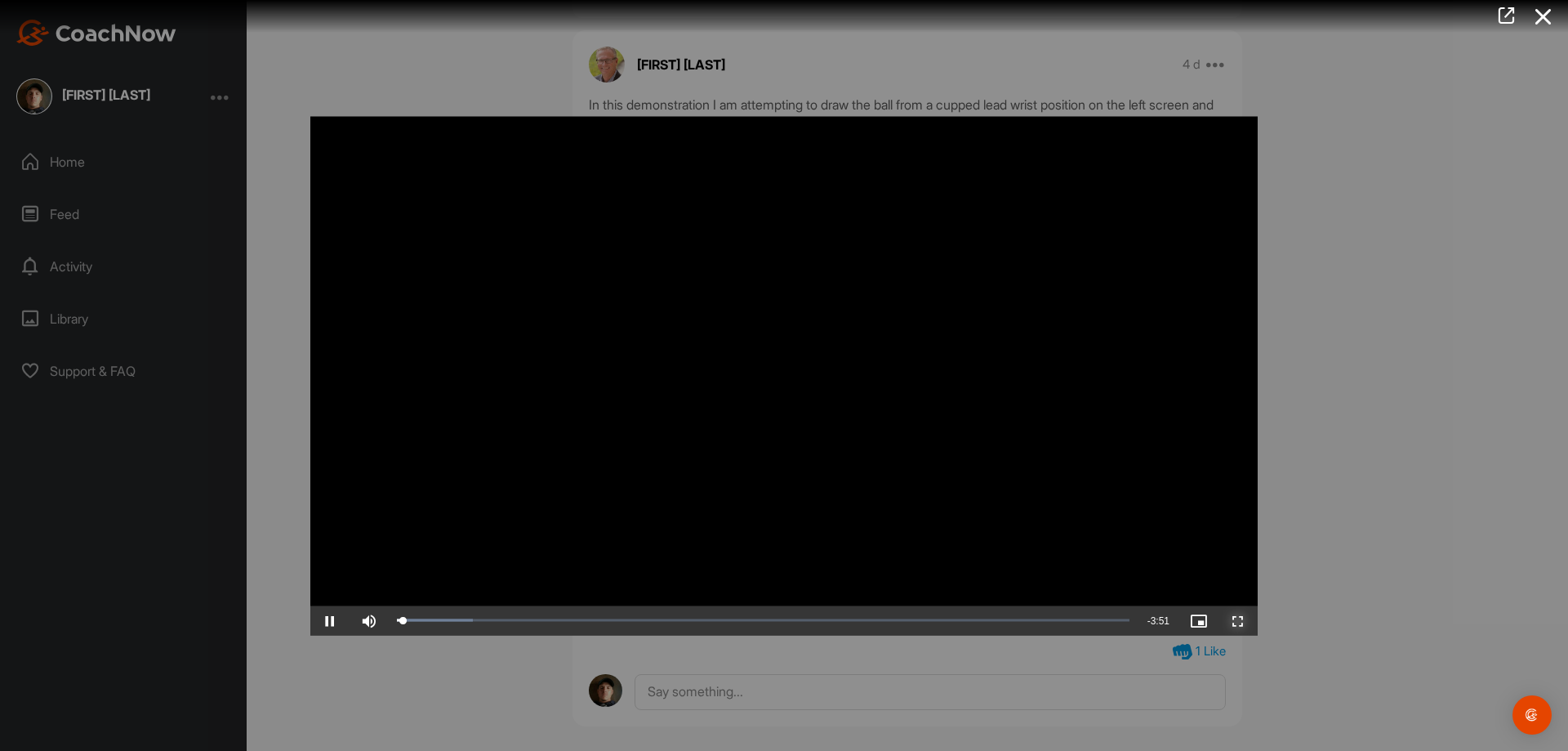 click at bounding box center [1238, 620] 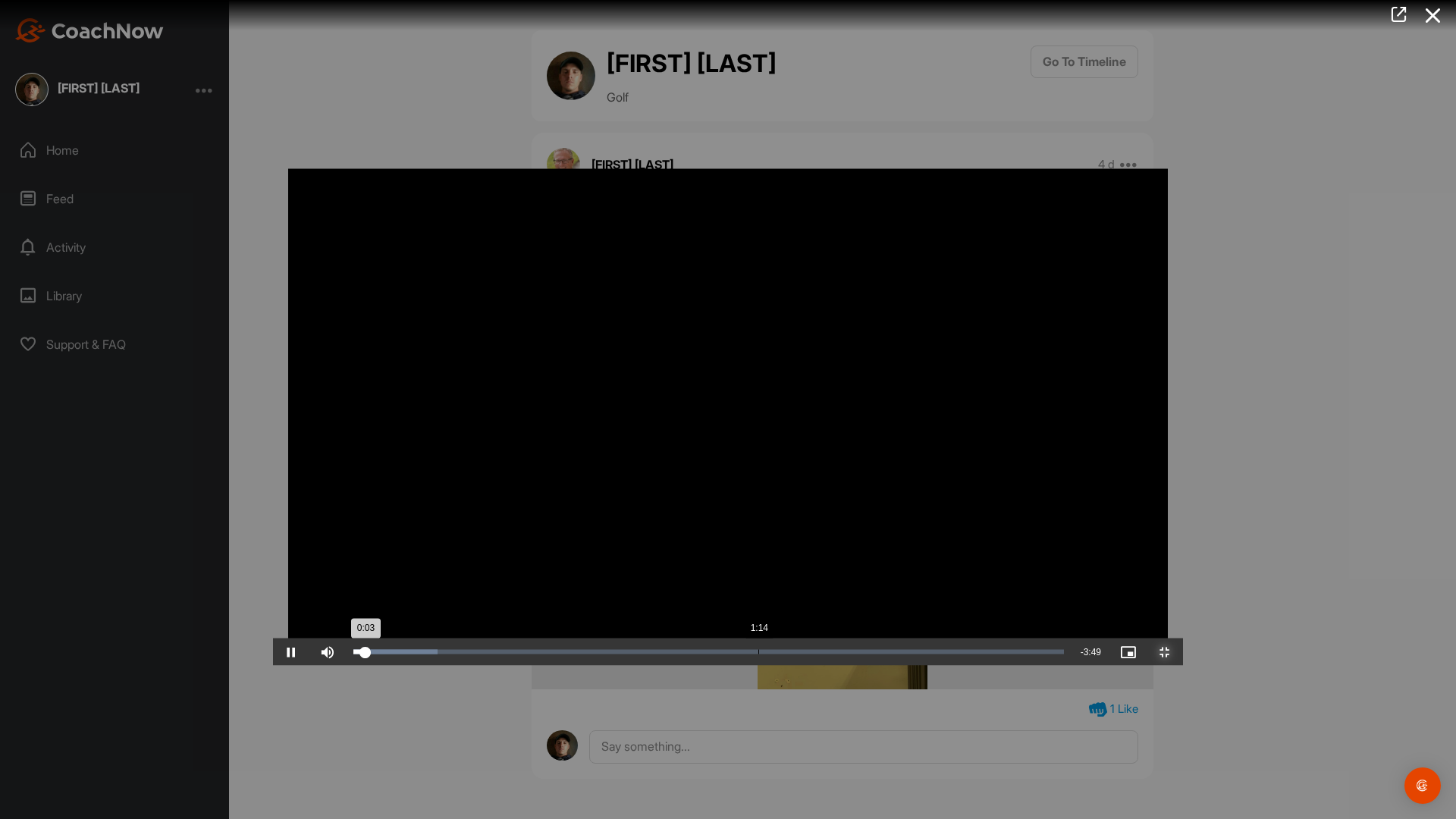 click on "Loaded :  11.80% 1:14 0:03" at bounding box center (708, 652) 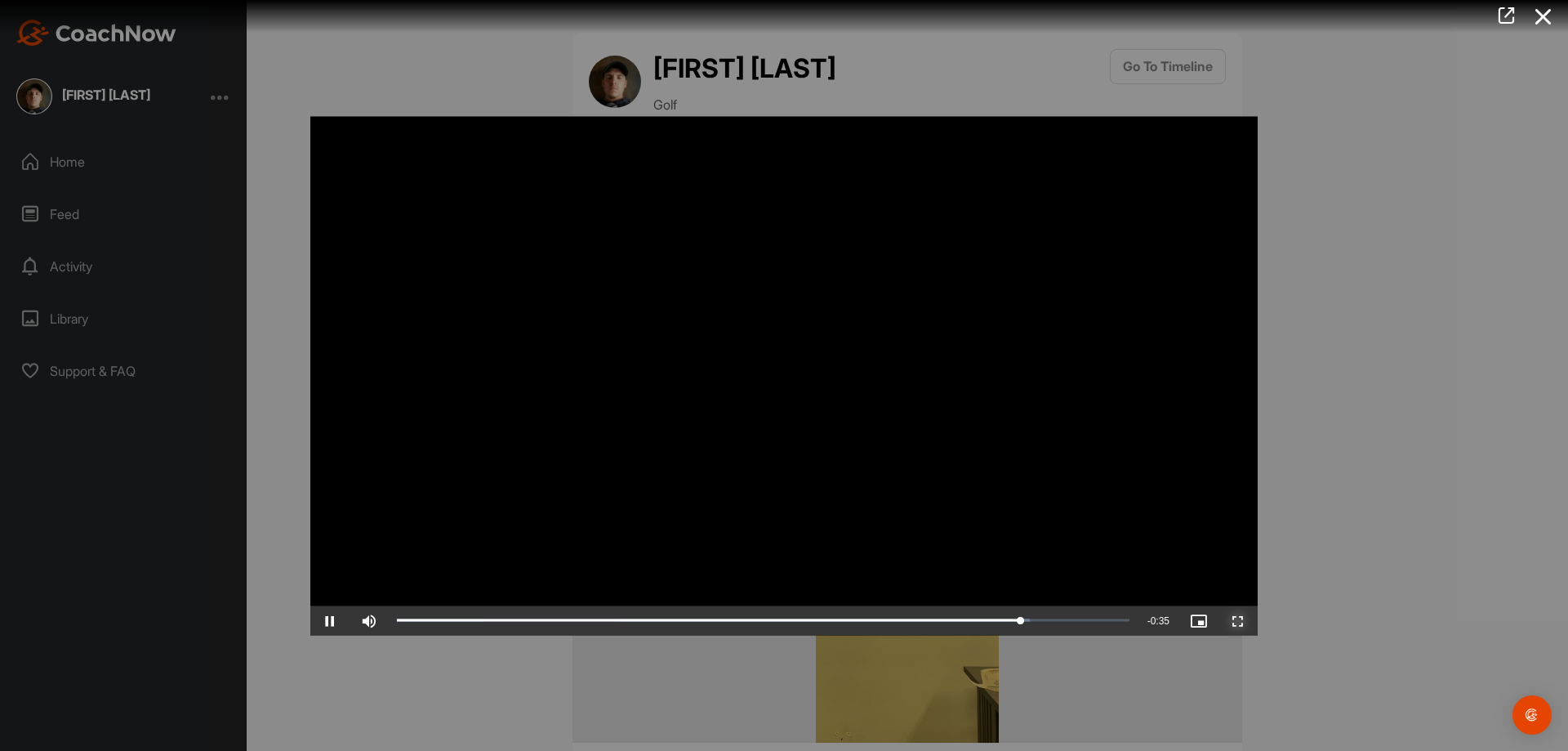 click at bounding box center [1238, 620] 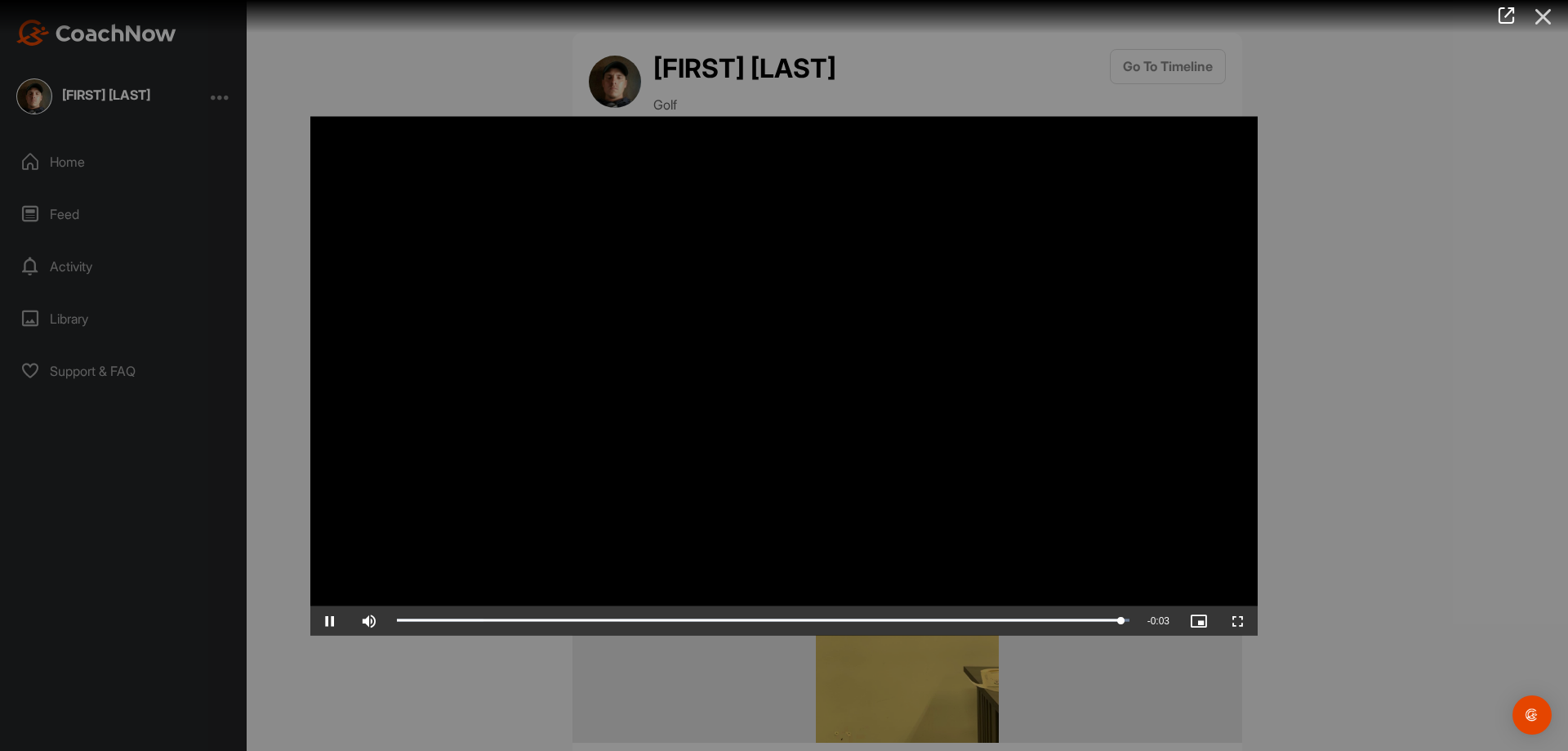 click at bounding box center (1544, 16) 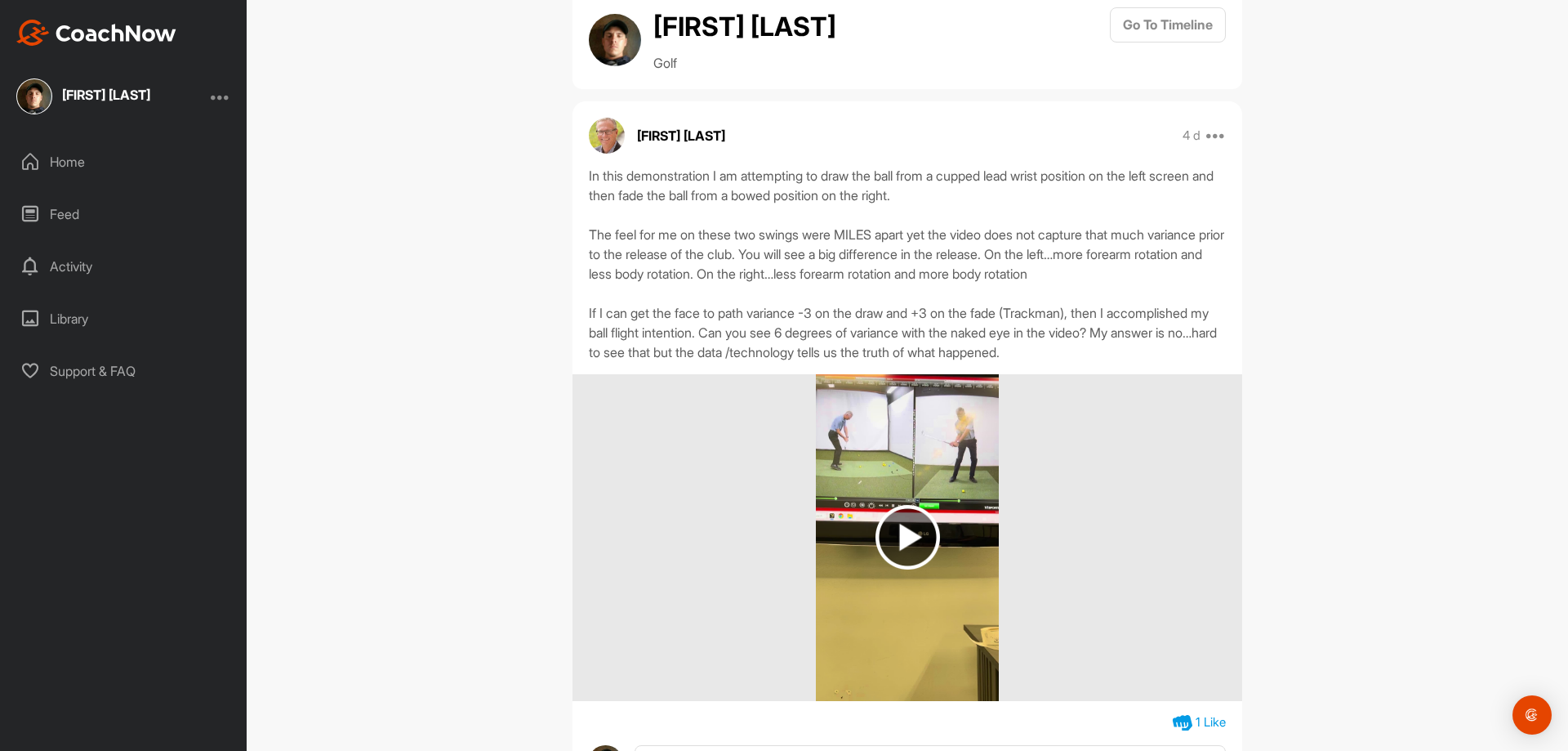 scroll, scrollTop: 126, scrollLeft: 0, axis: vertical 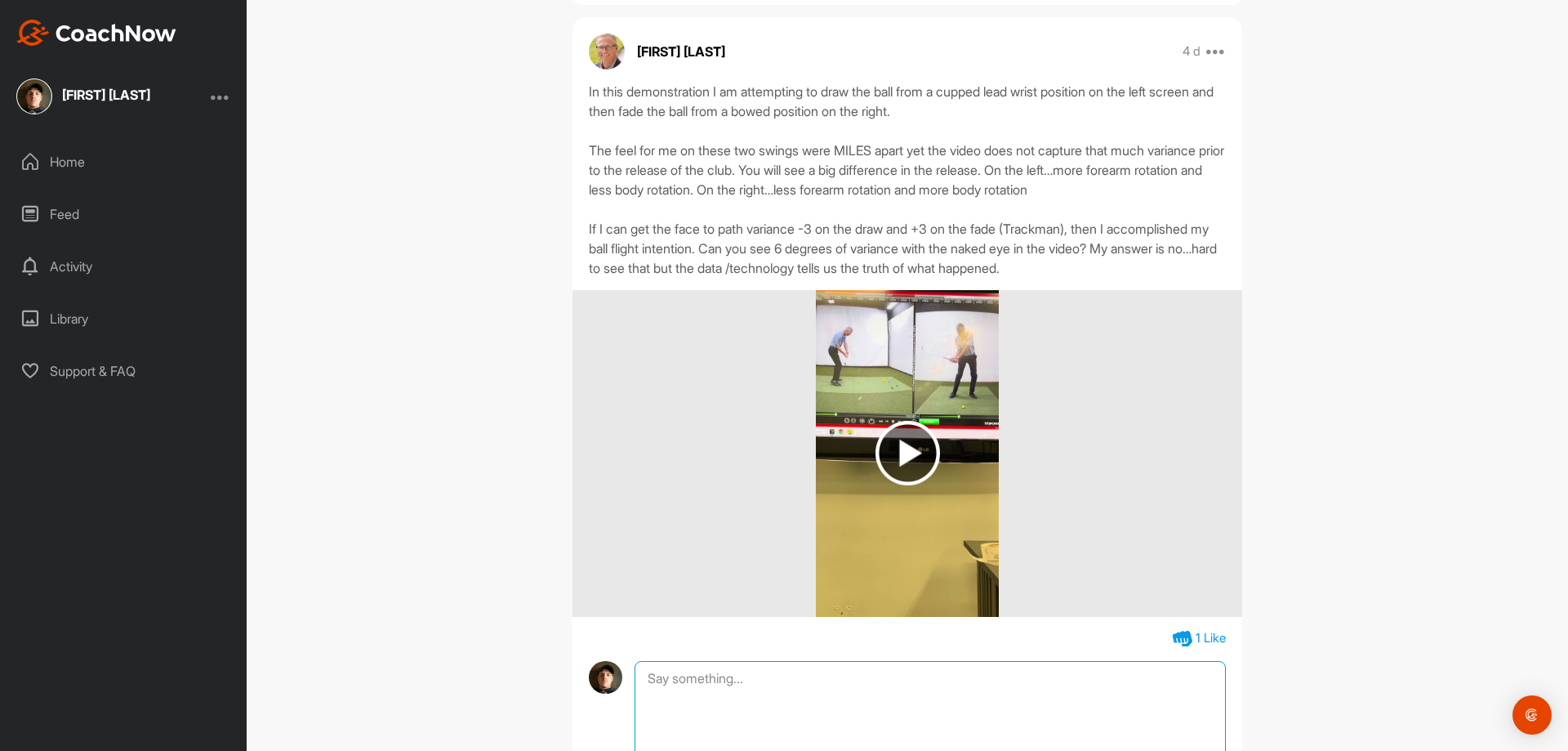 click at bounding box center (930, 743) 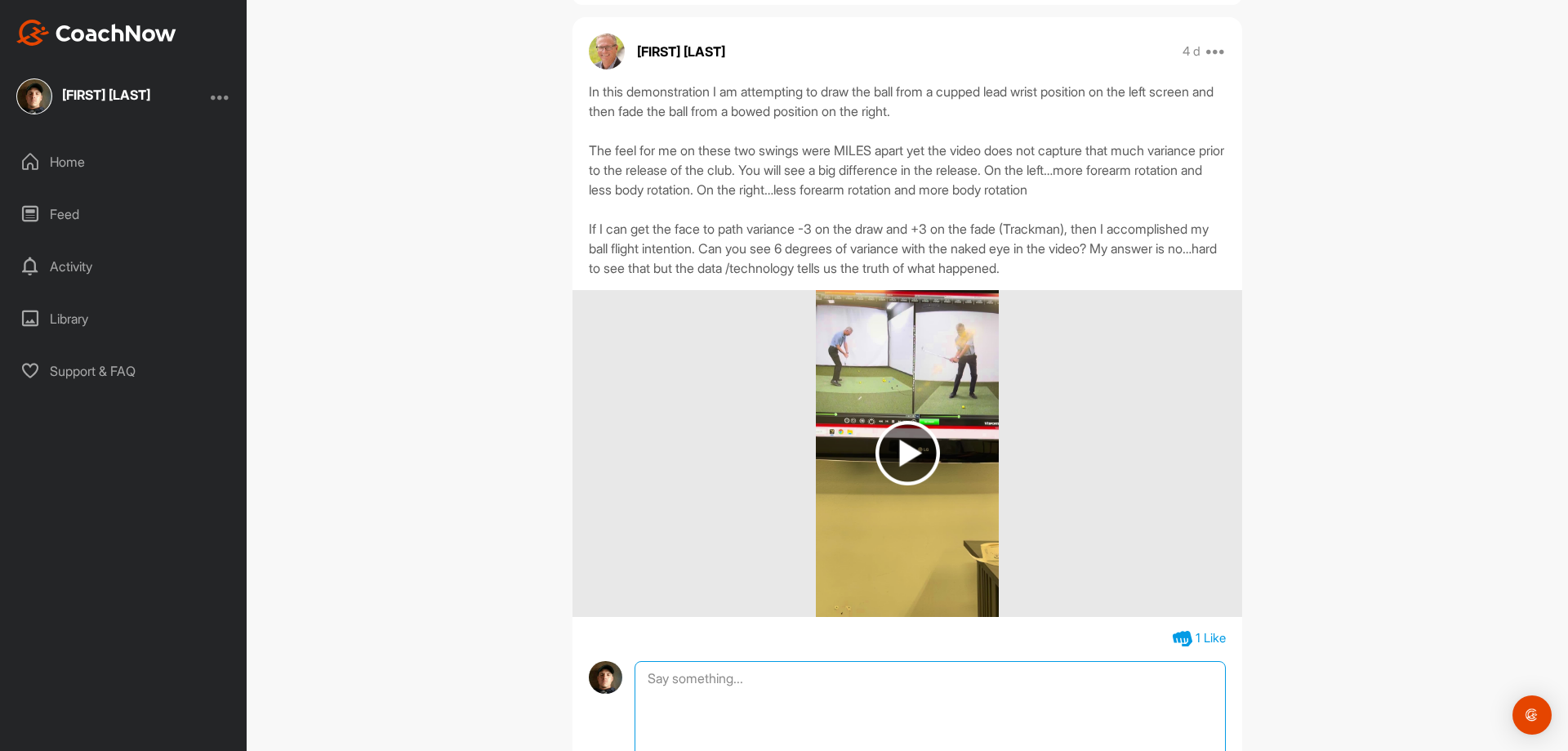 type on "P" 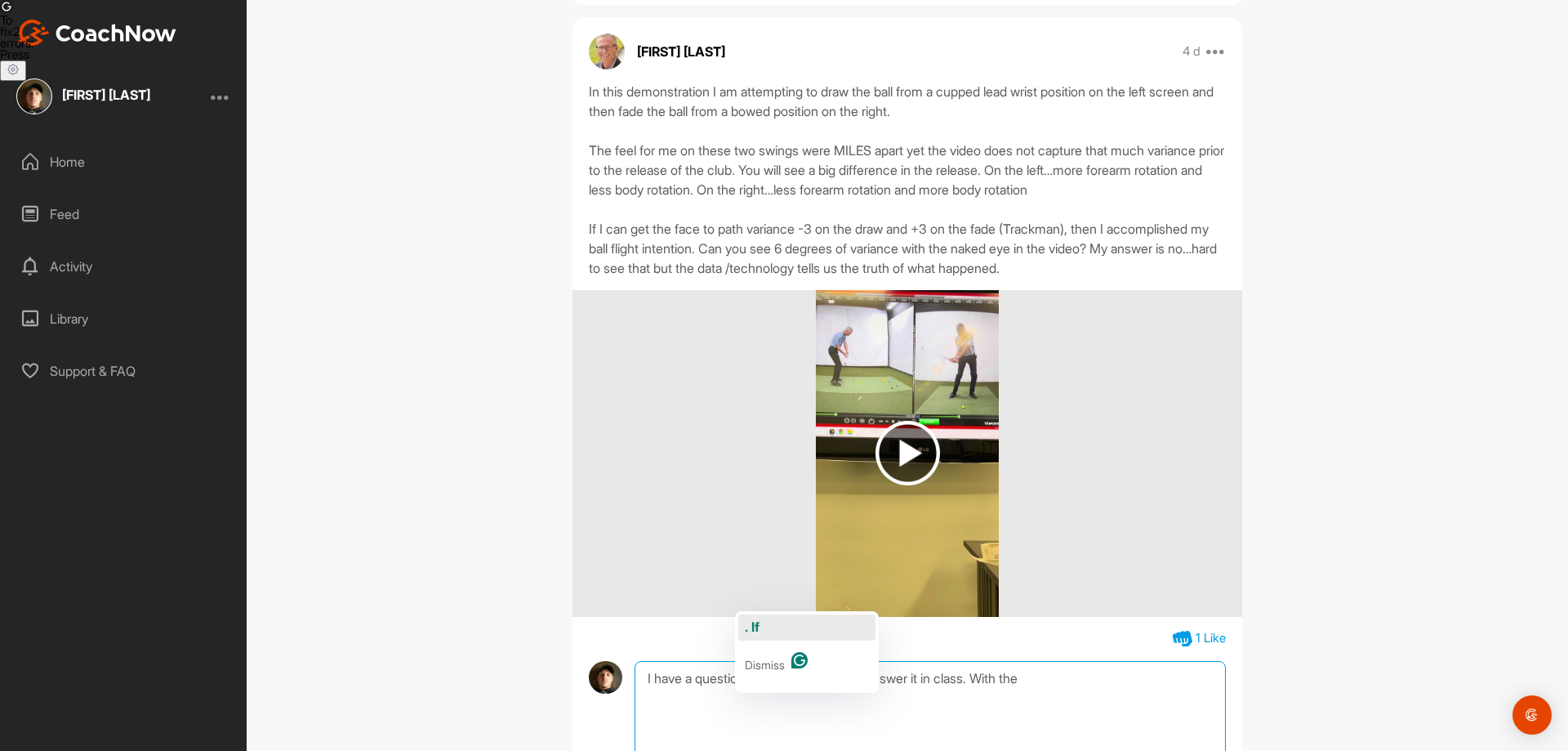 click on ". If" 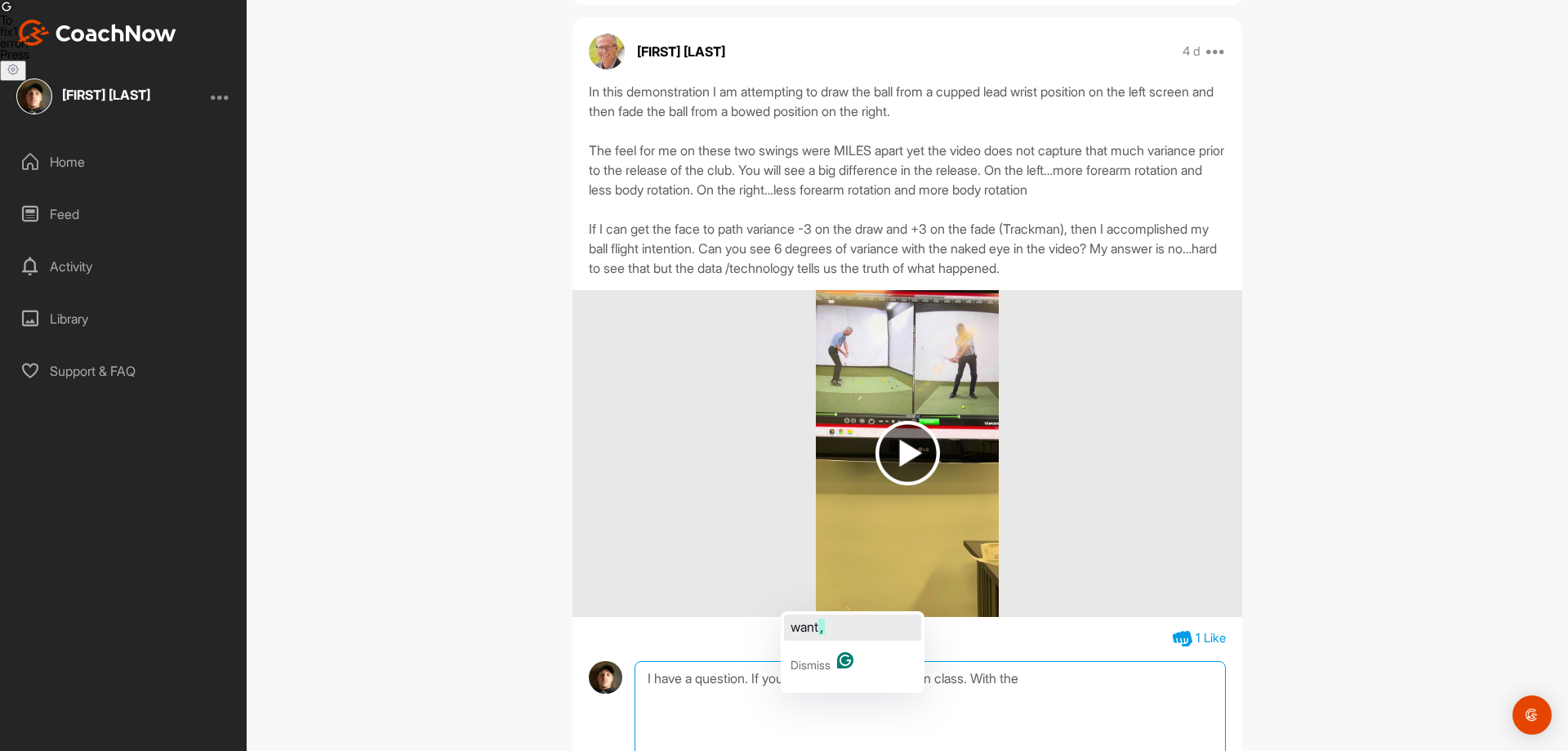 click on "want" 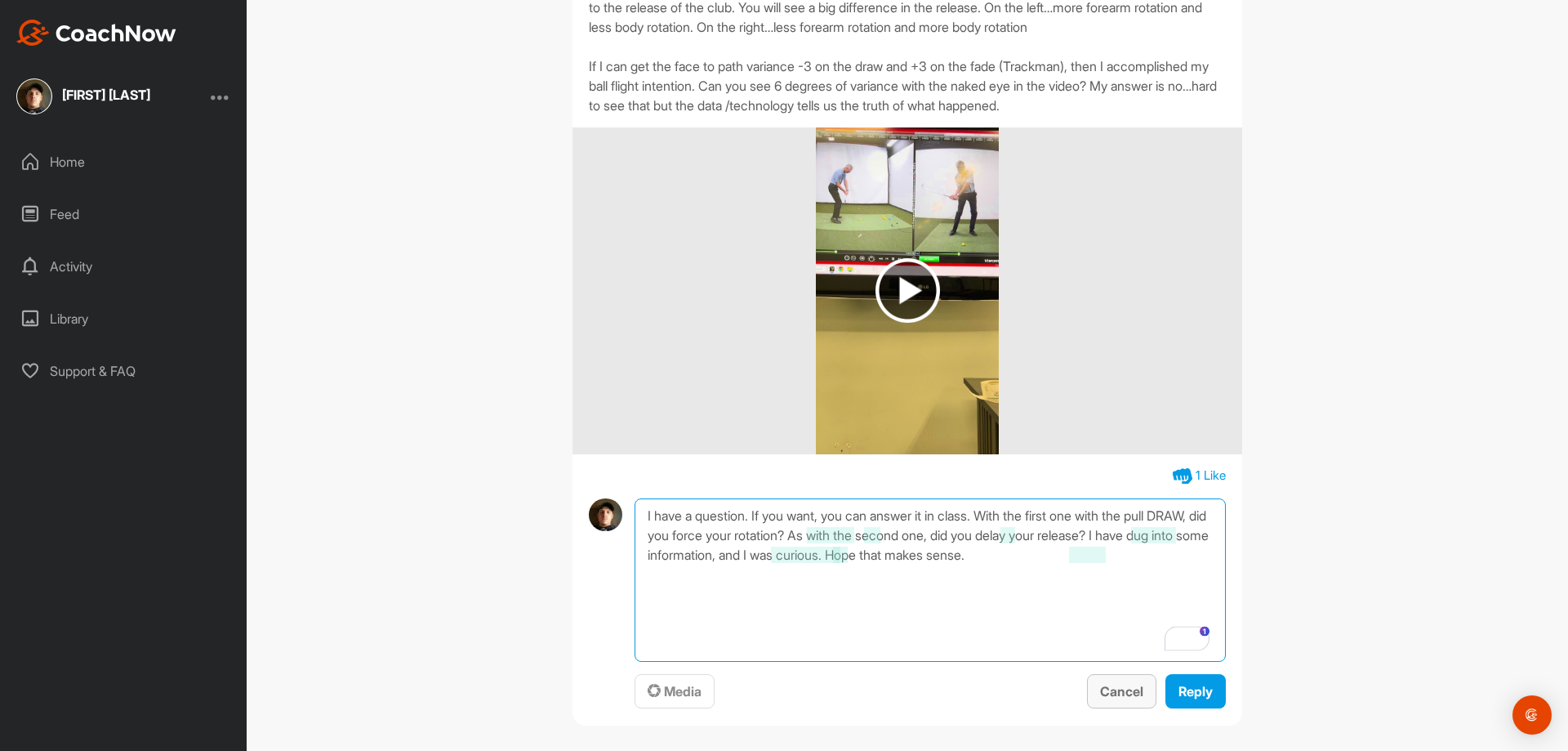 scroll, scrollTop: 289, scrollLeft: 0, axis: vertical 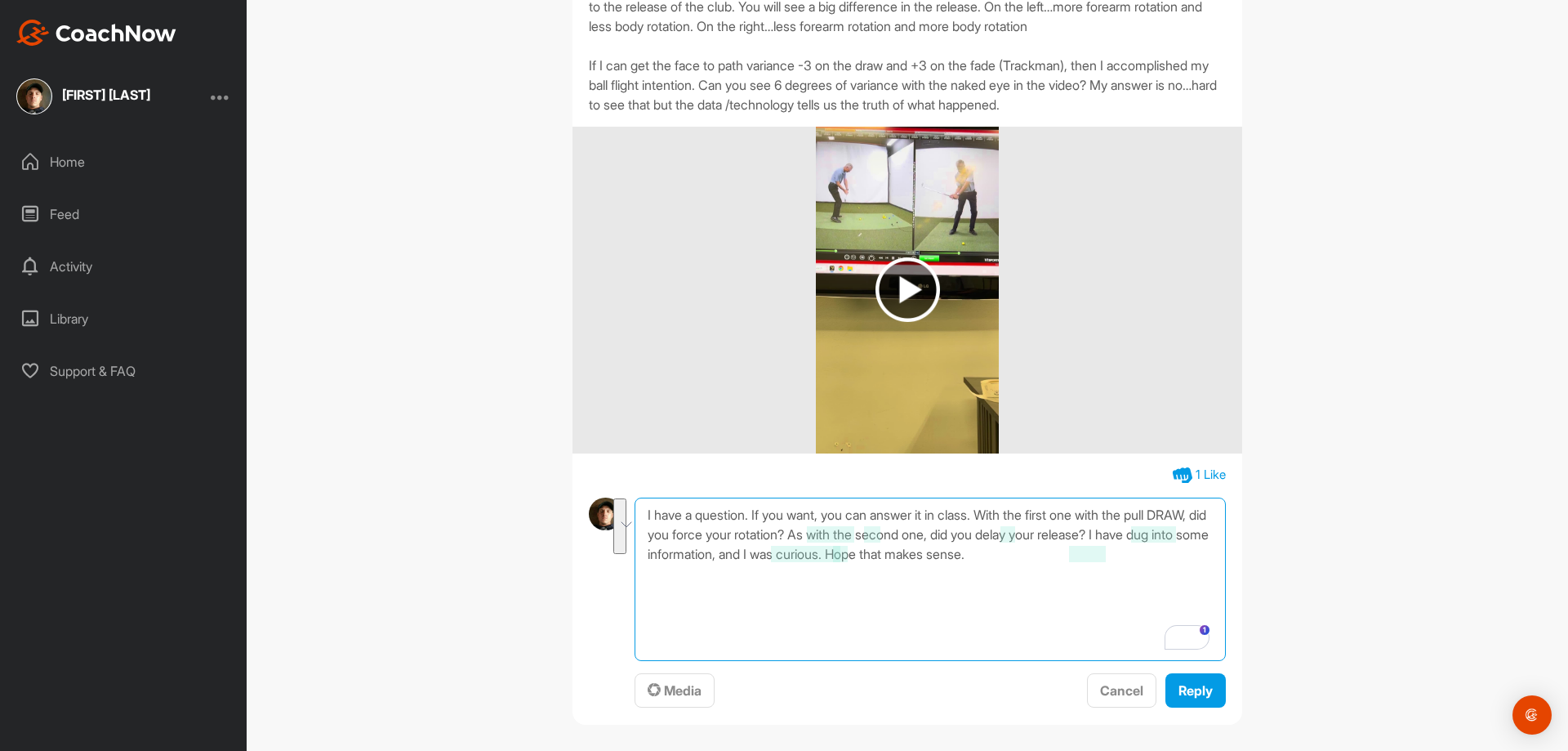 drag, startPoint x: 1111, startPoint y: 559, endPoint x: 640, endPoint y: 512, distance: 473.3392 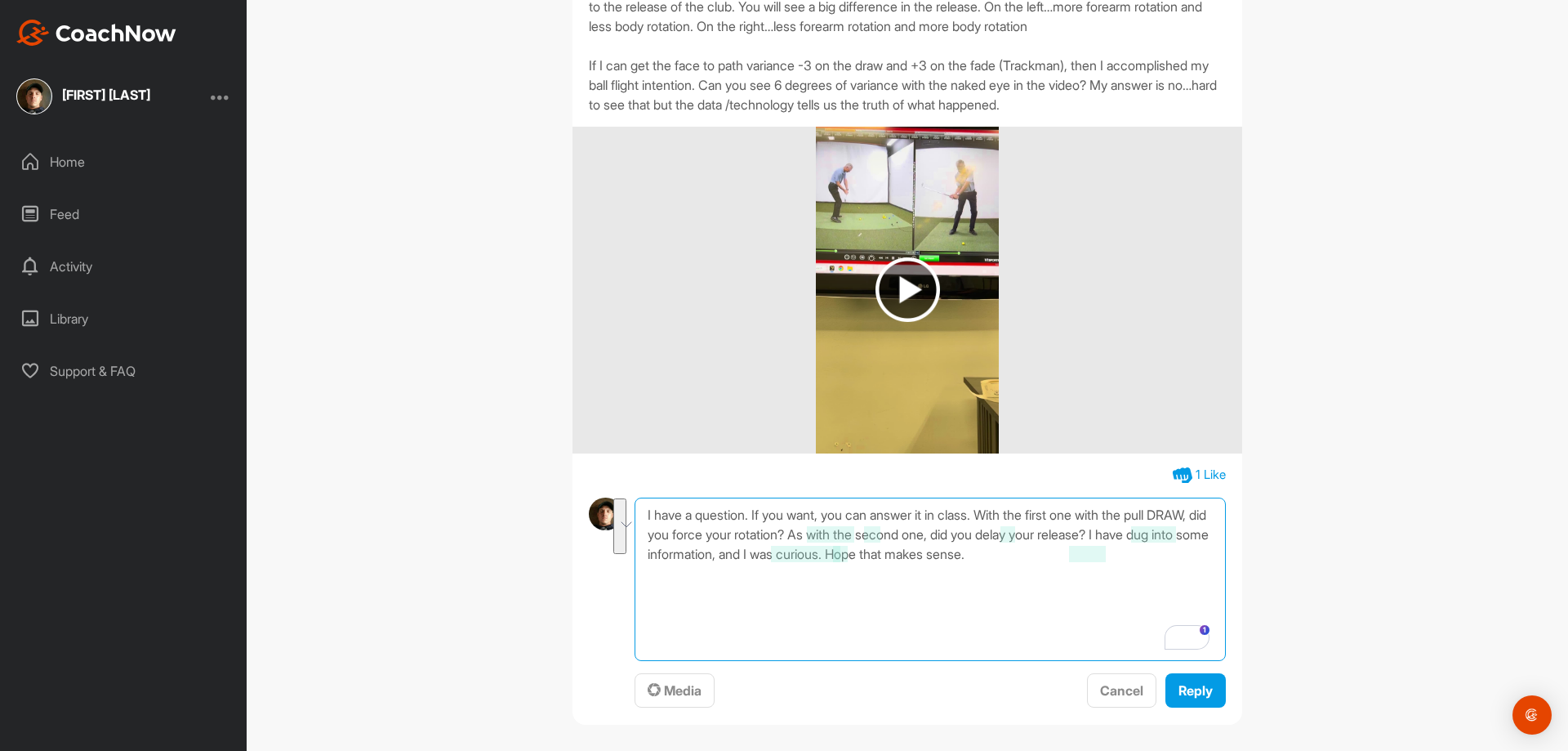 click on "I have a question. If you want, you can answer it in class. With the first one with the pull DRAW, did you force your rotation? As with the second one, did you delay your release? I have dug into some information, and I was curious. Hope that makes sense." at bounding box center [930, 579] 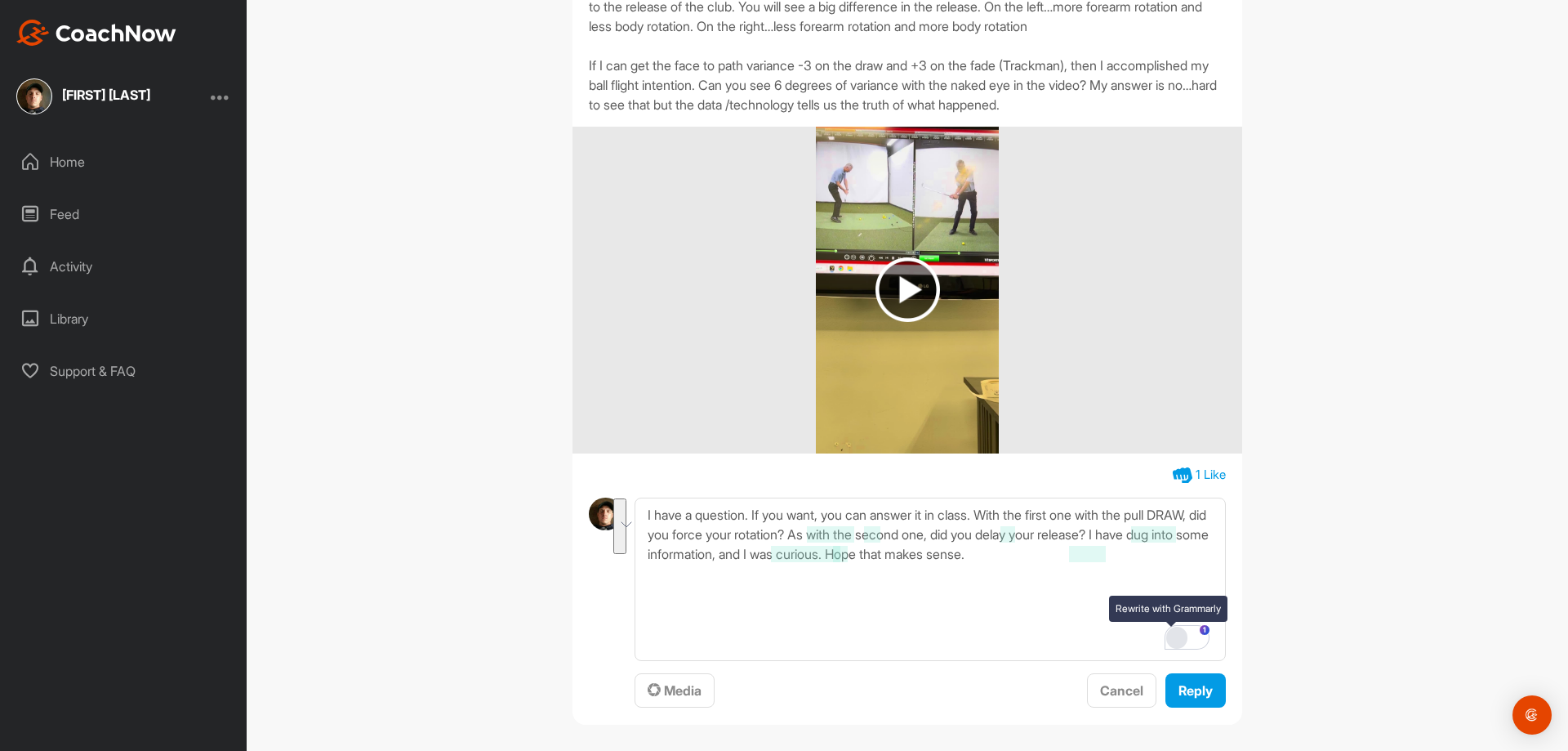 click at bounding box center [1177, 637] 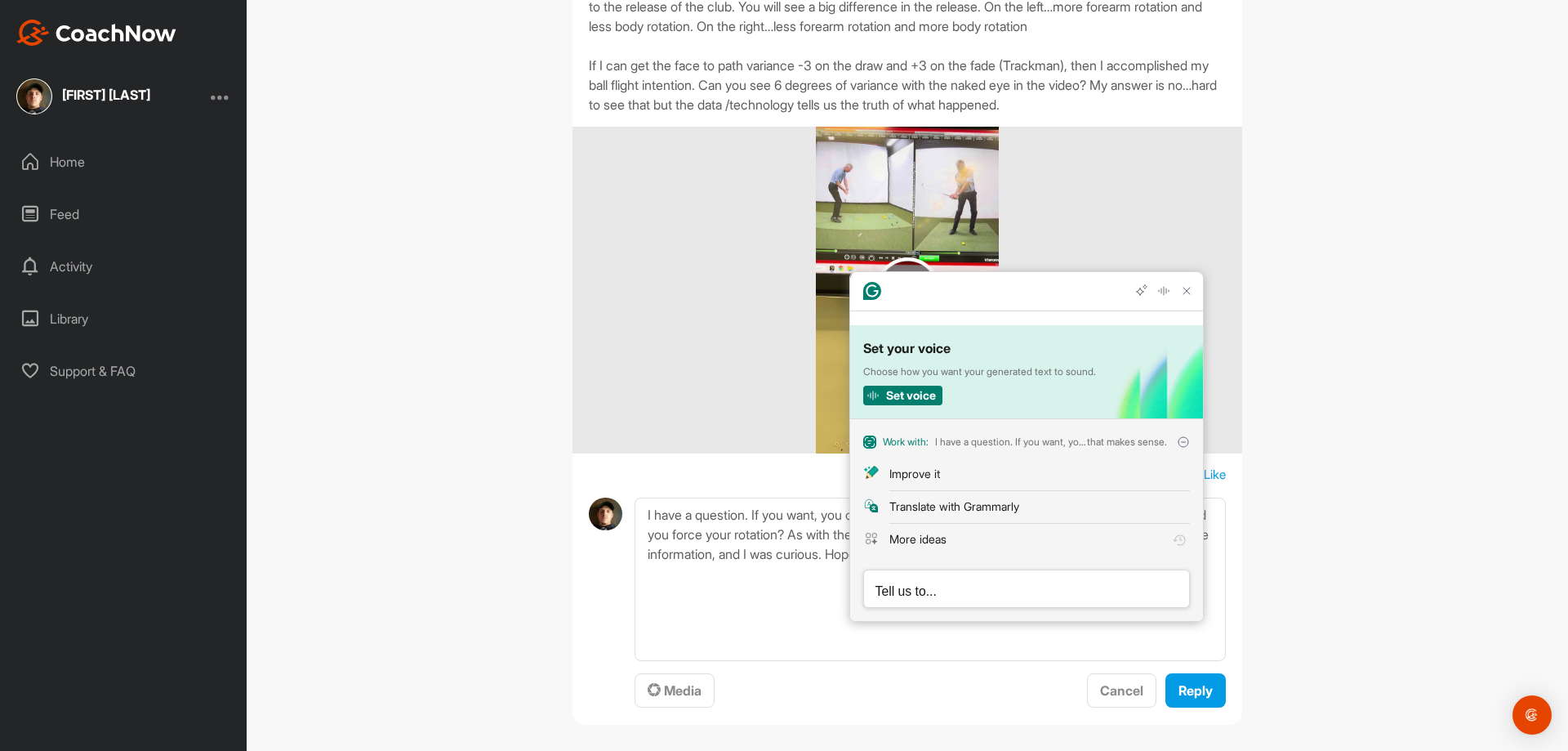 scroll, scrollTop: 0, scrollLeft: 0, axis: both 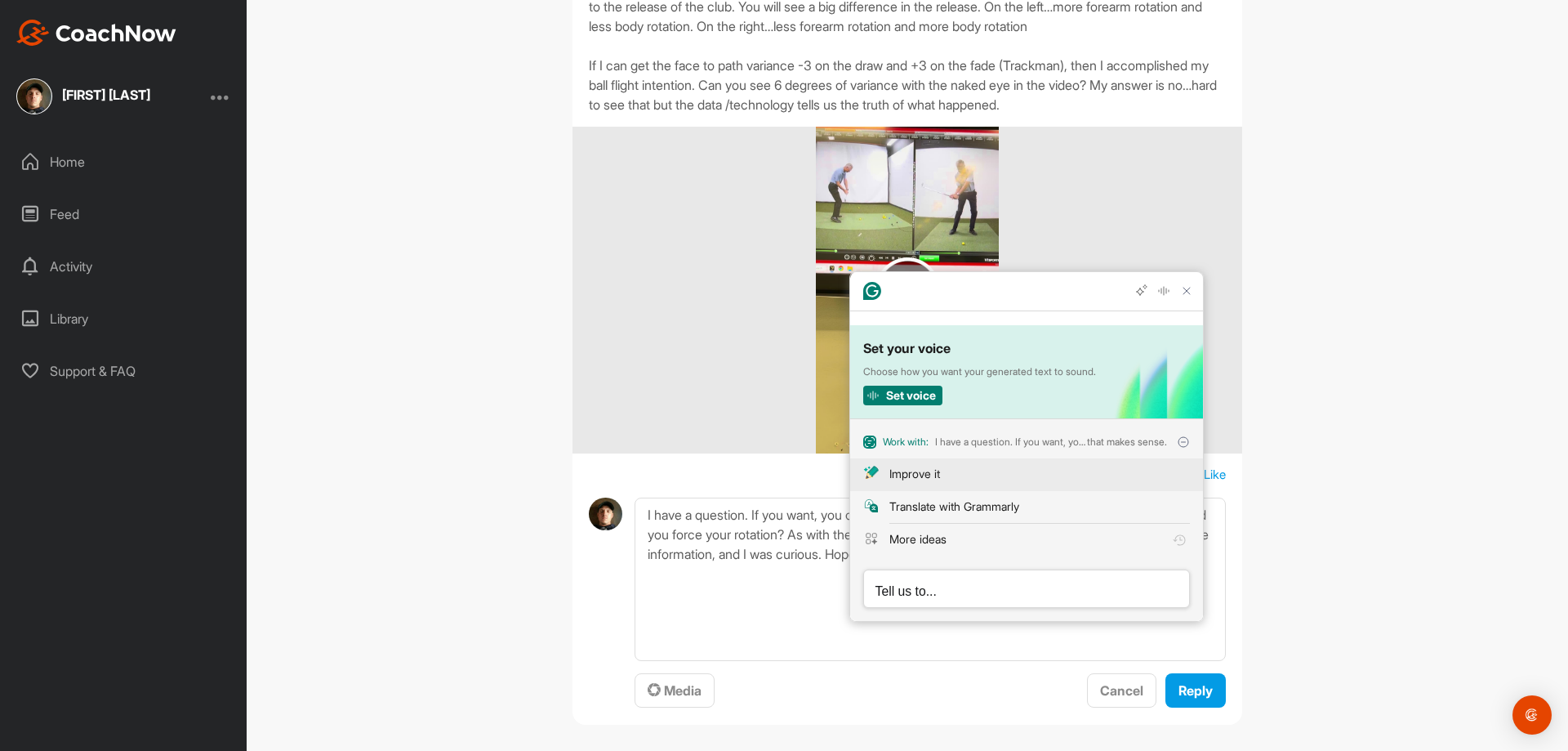 click on "Improve it" 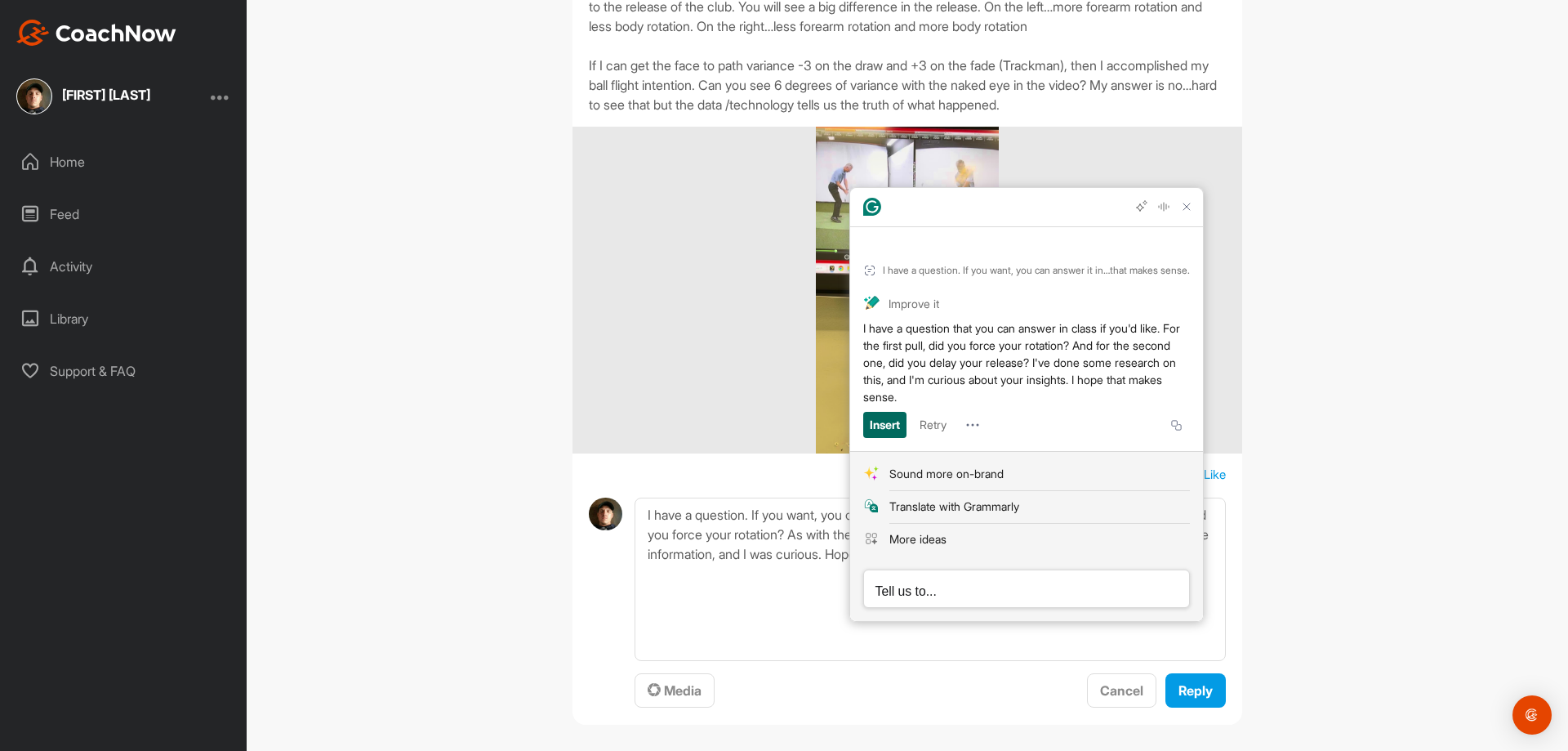 click on "Insert" 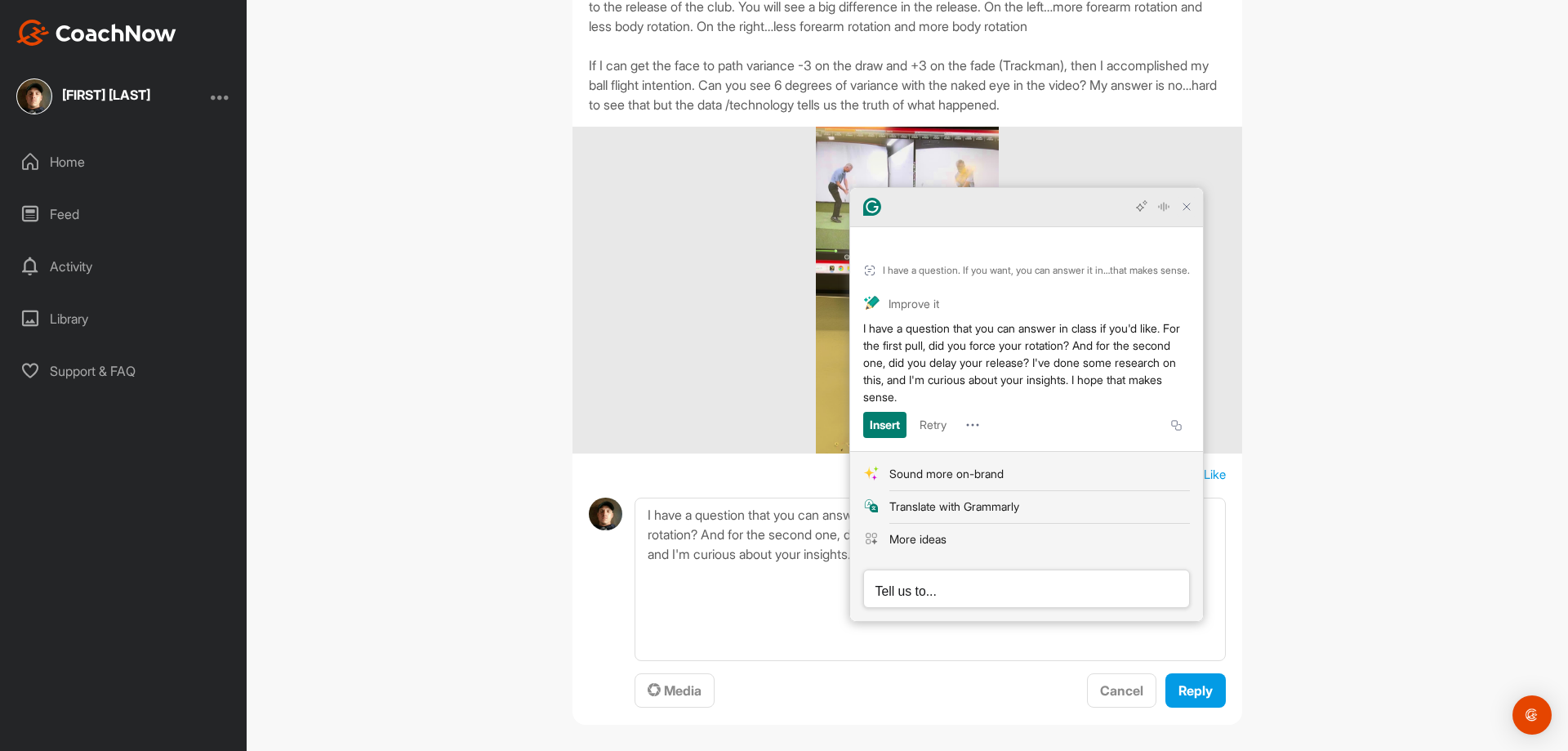 click 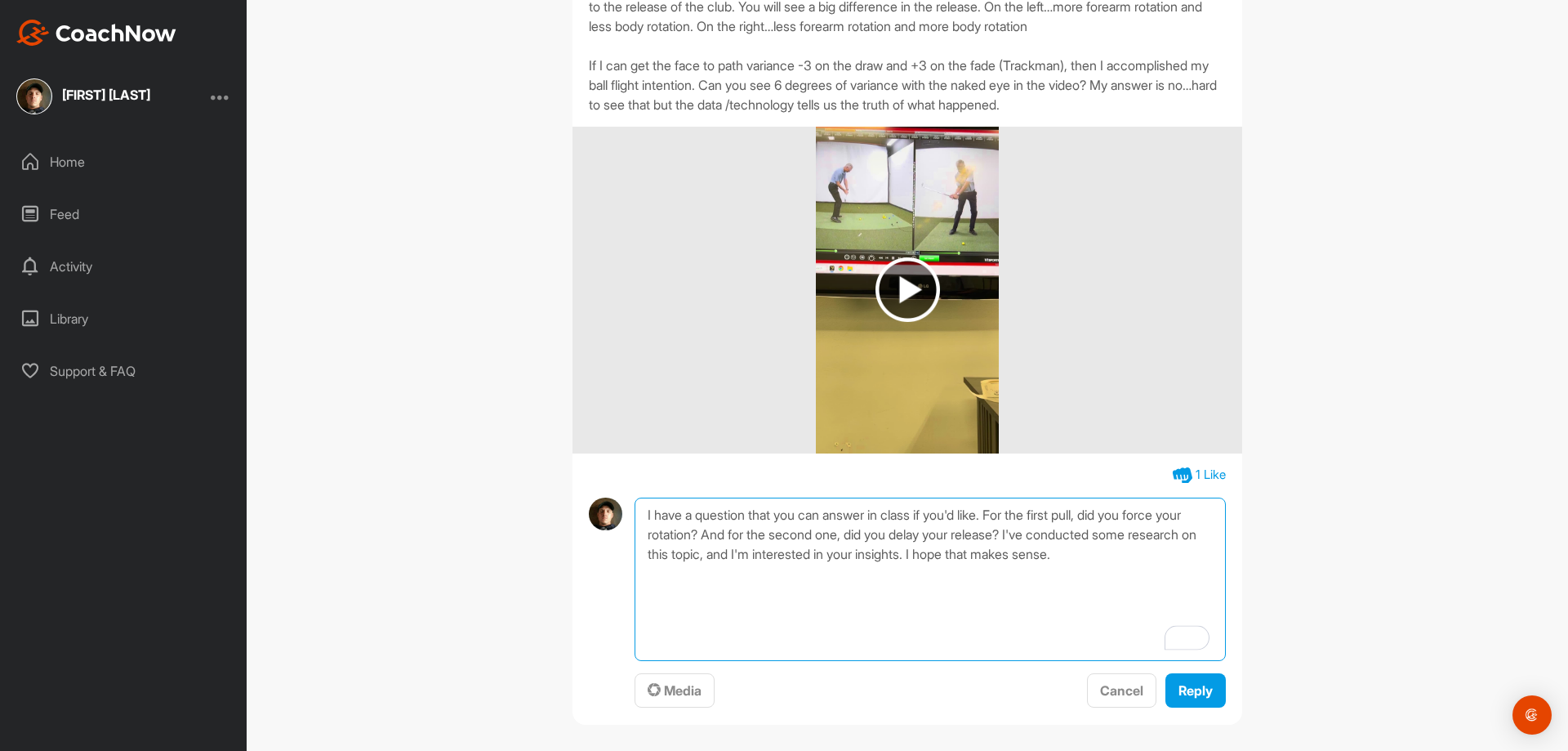 click on "I have a question that you can answer in class if you'd like. For the first pull, did you force your rotation? And for the second one, did you delay your release? I've conducted some research on this topic, and I'm interested in your insights. I hope that makes sense." at bounding box center (930, 579) 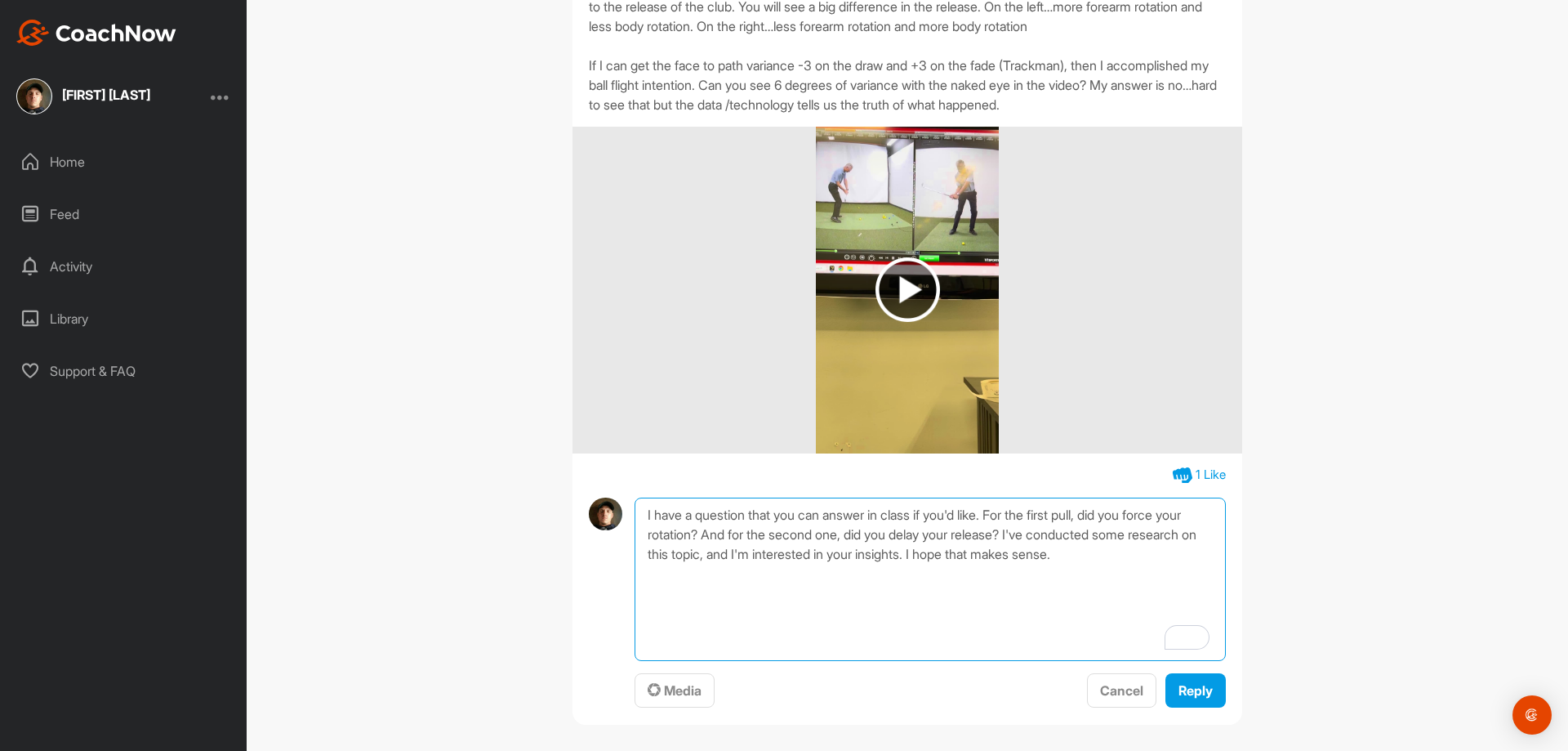 click on "I have a question that you can answer in class if you'd like. For the first pull, did you force your rotation? And for the second one, did you delay your release? I've conducted some research on this topic, and I'm interested in your insights. I hope that makes sense." at bounding box center (930, 579) 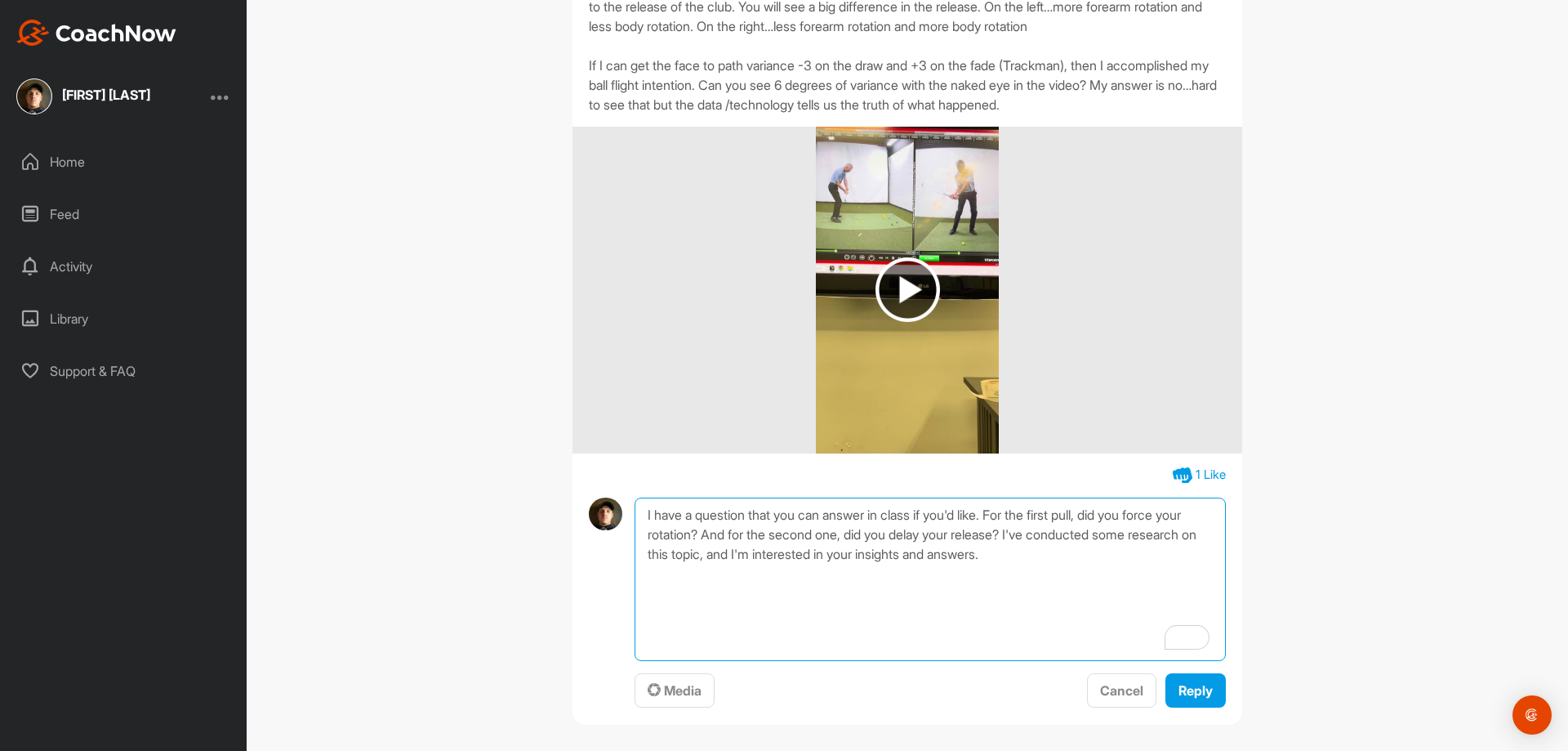 click on "I have a question that you can answer in class if you'd like. For the first pull, did you force your rotation? And for the second one, did you delay your release? I've conducted some research on this topic, and I'm interested in your insights and answers." at bounding box center [930, 579] 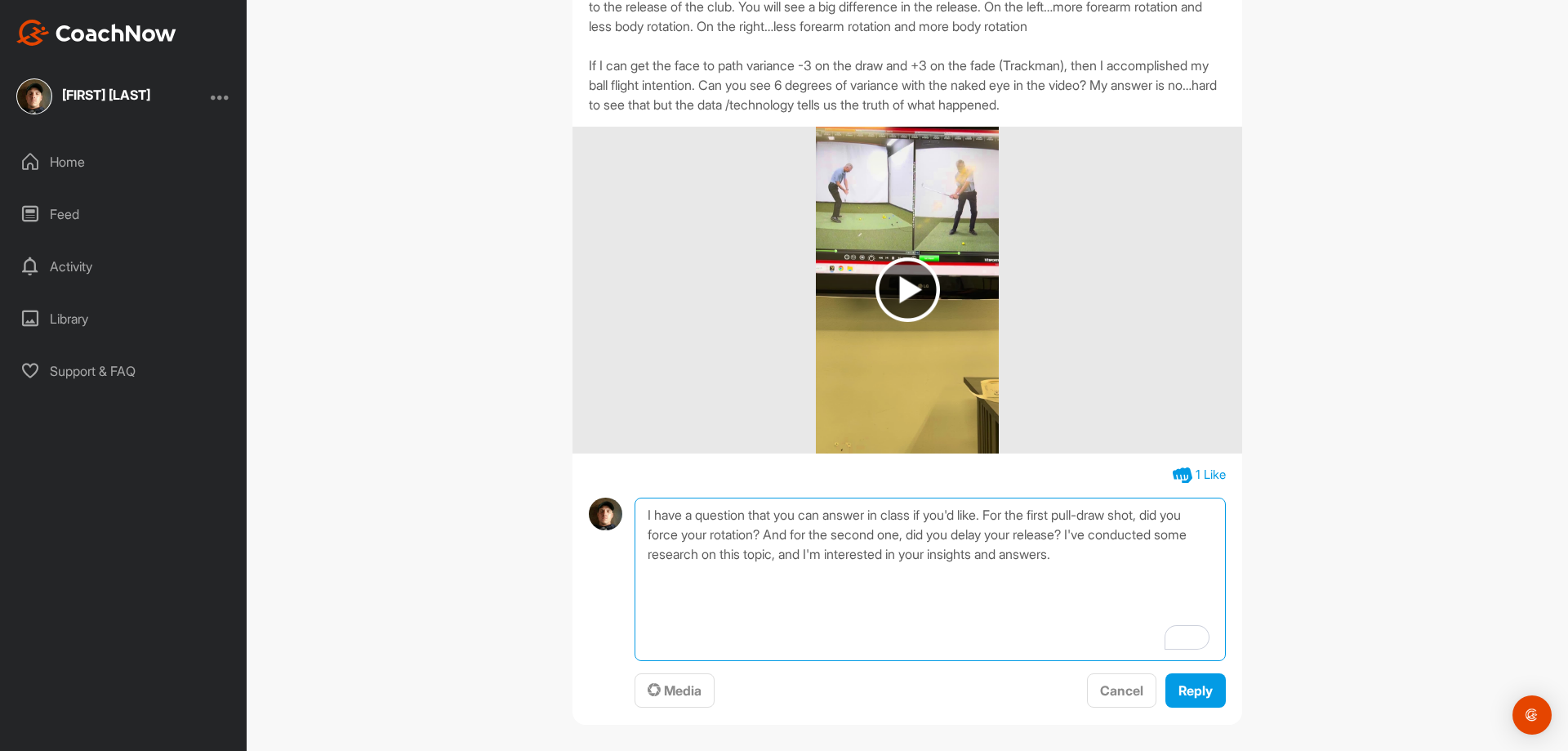 click on "I have a question that you can answer in class if you'd like. For the first pull-draw shot, did you force your rotation? And for the second one, did you delay your release? I've conducted some research on this topic, and I'm interested in your insights and answers." at bounding box center [930, 579] 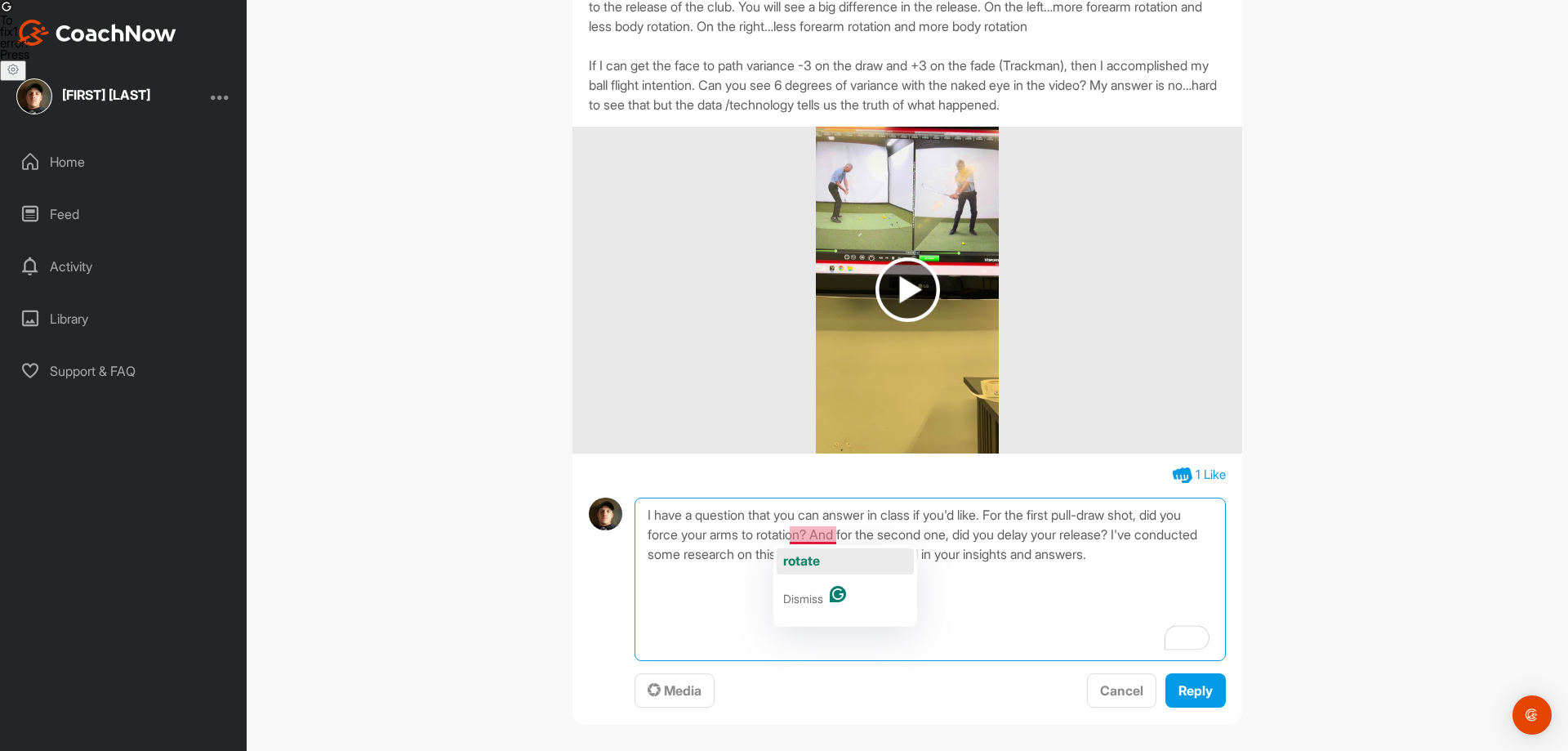 click on "rotate" 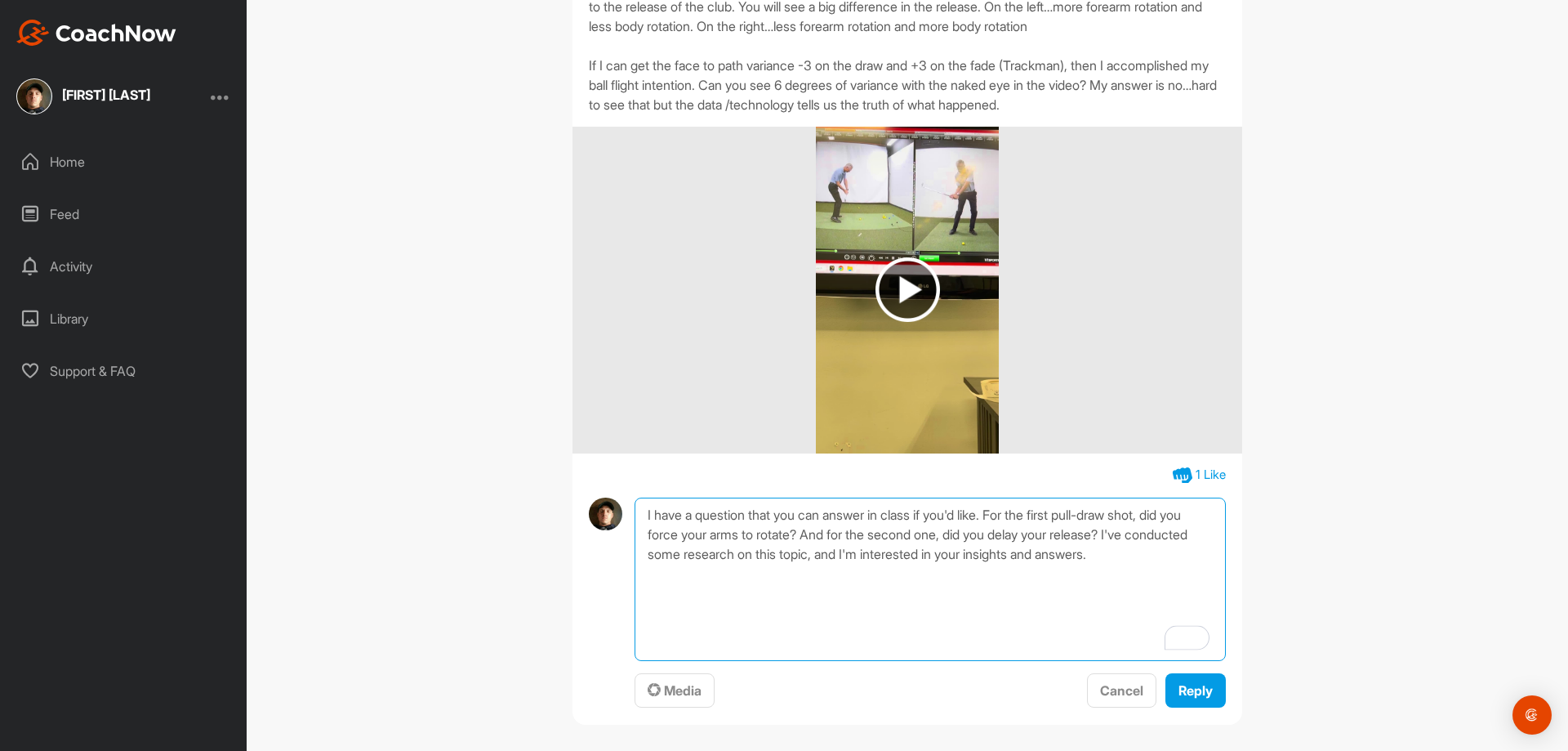 click on "I have a question that you can answer in class if you'd like. For the first pull-draw shot, did you force your arms to rotate? And for the second one, did you delay your release? I've conducted some research on this topic, and I'm interested in your insights and answers." at bounding box center [930, 579] 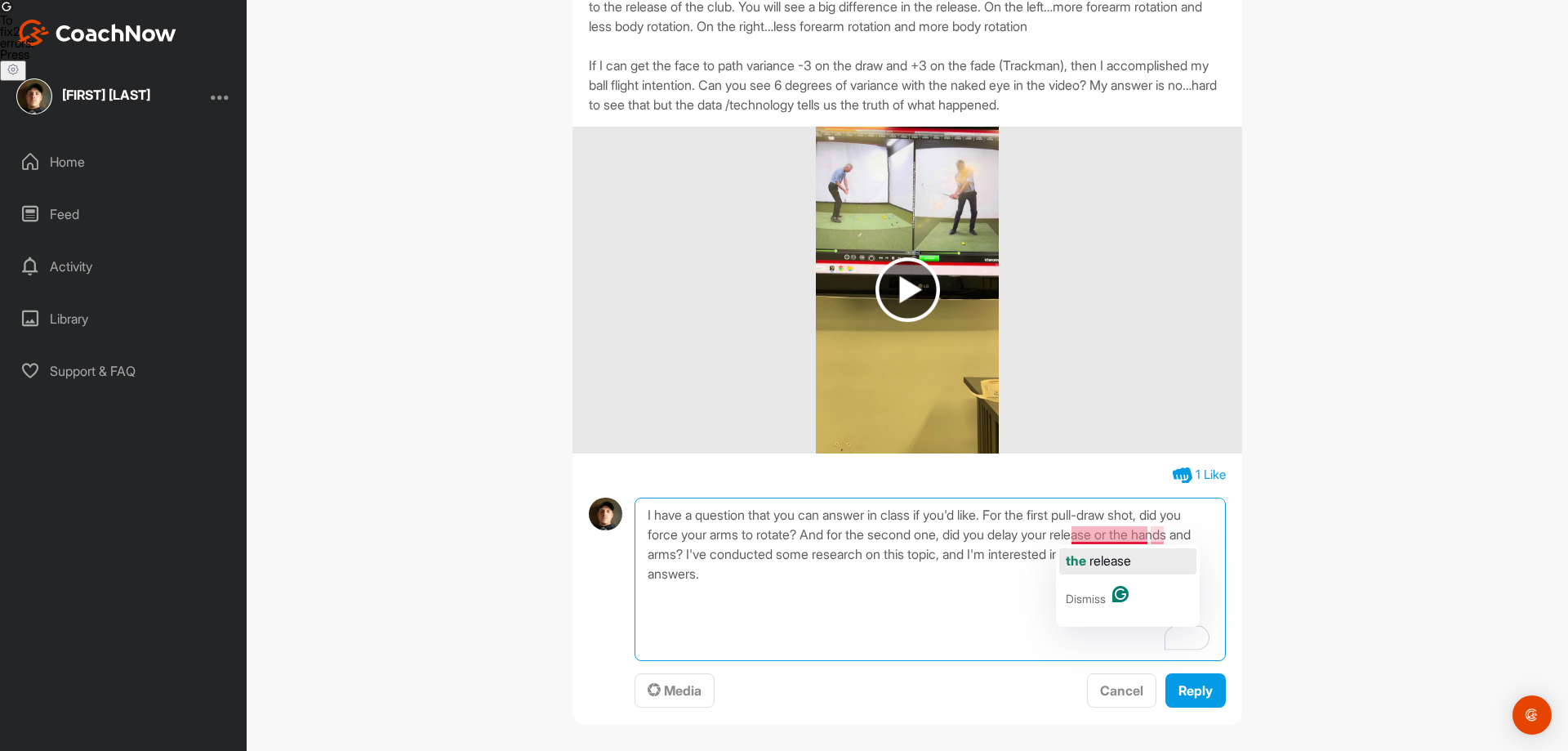 click on "the   release" 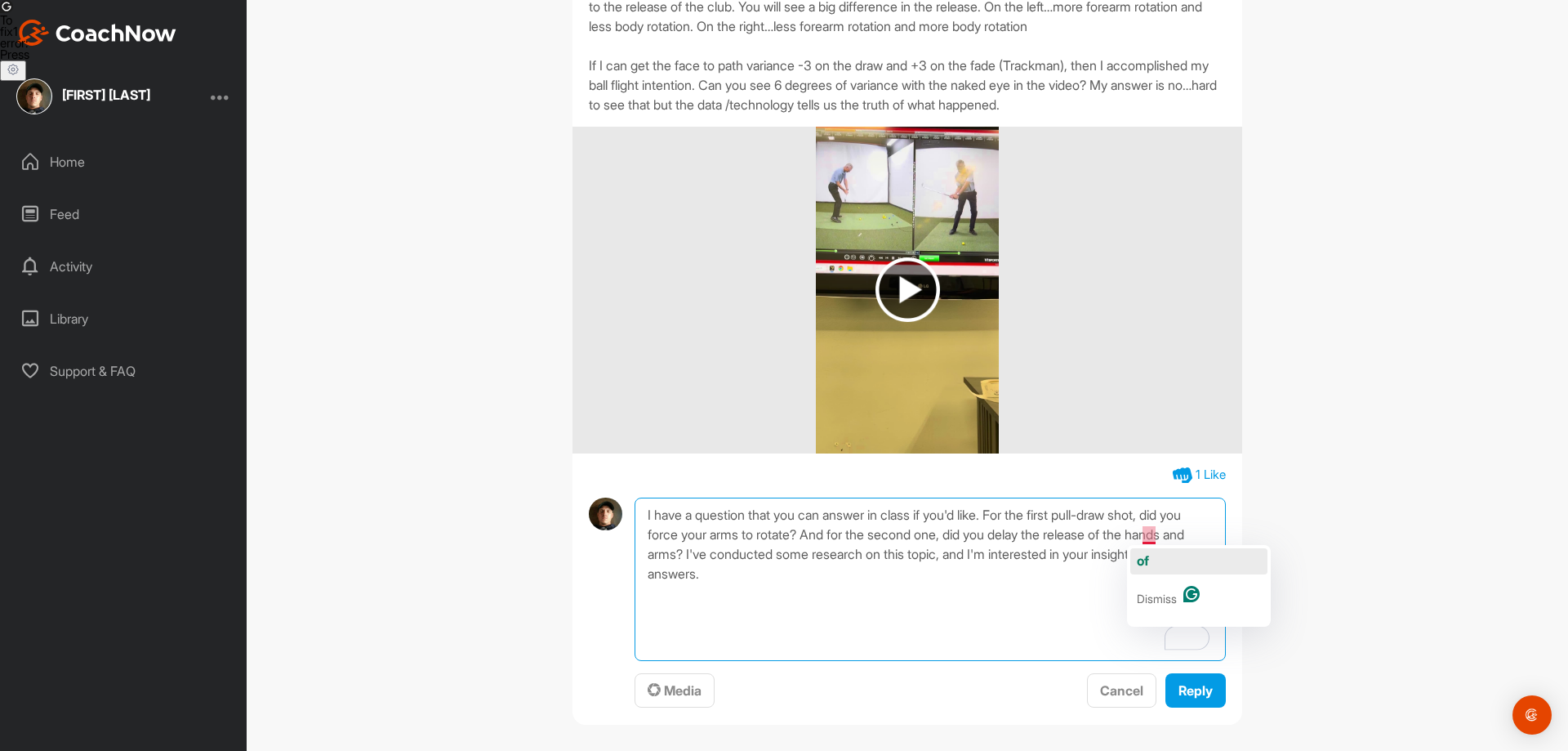 click on "of" 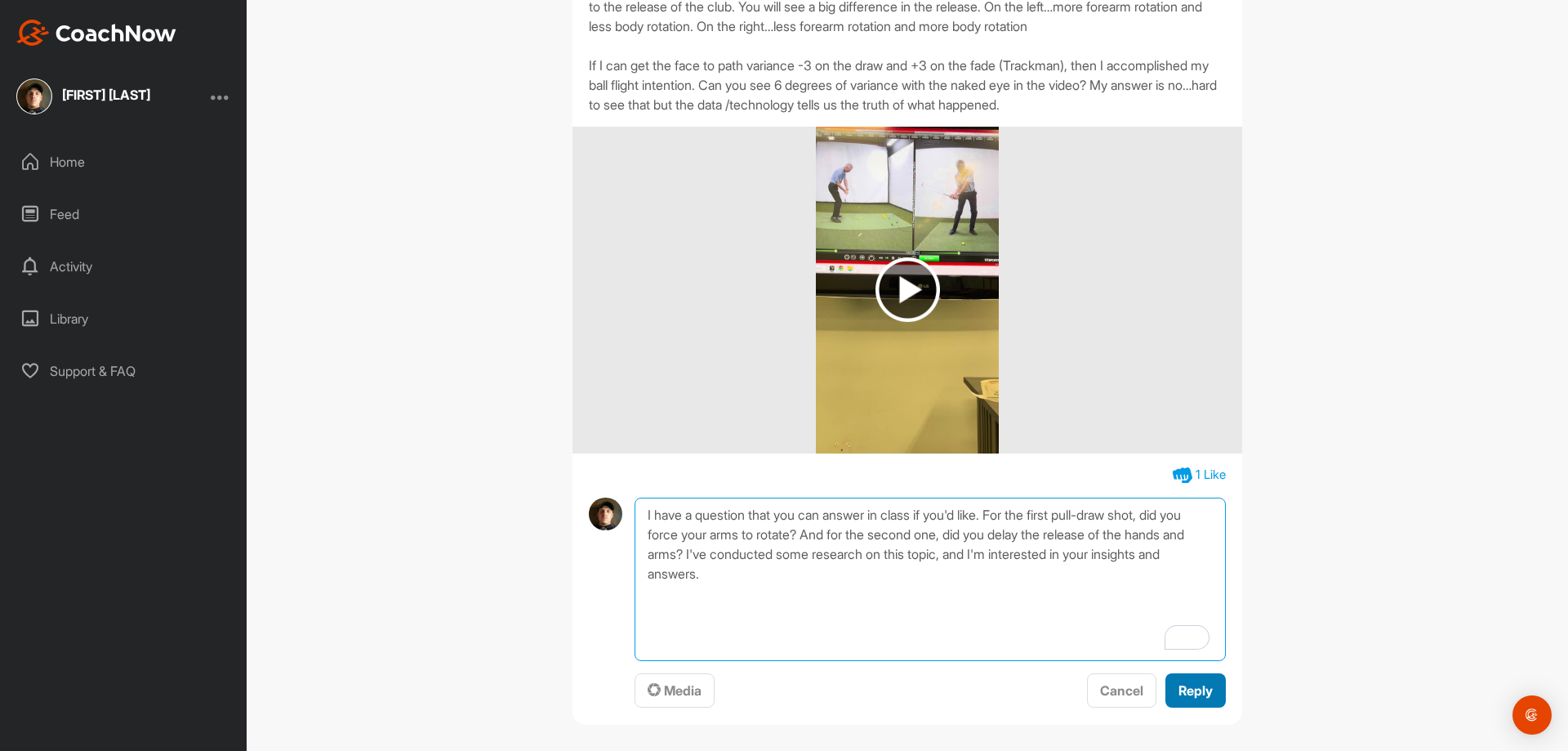 type on "I have a question that you can answer in class if you'd like. For the first pull-draw shot, did you force your arms to rotate? And for the second one, did you delay the release of the hands and arms? I've conducted some research on this topic, and I'm interested in your insights and answers." 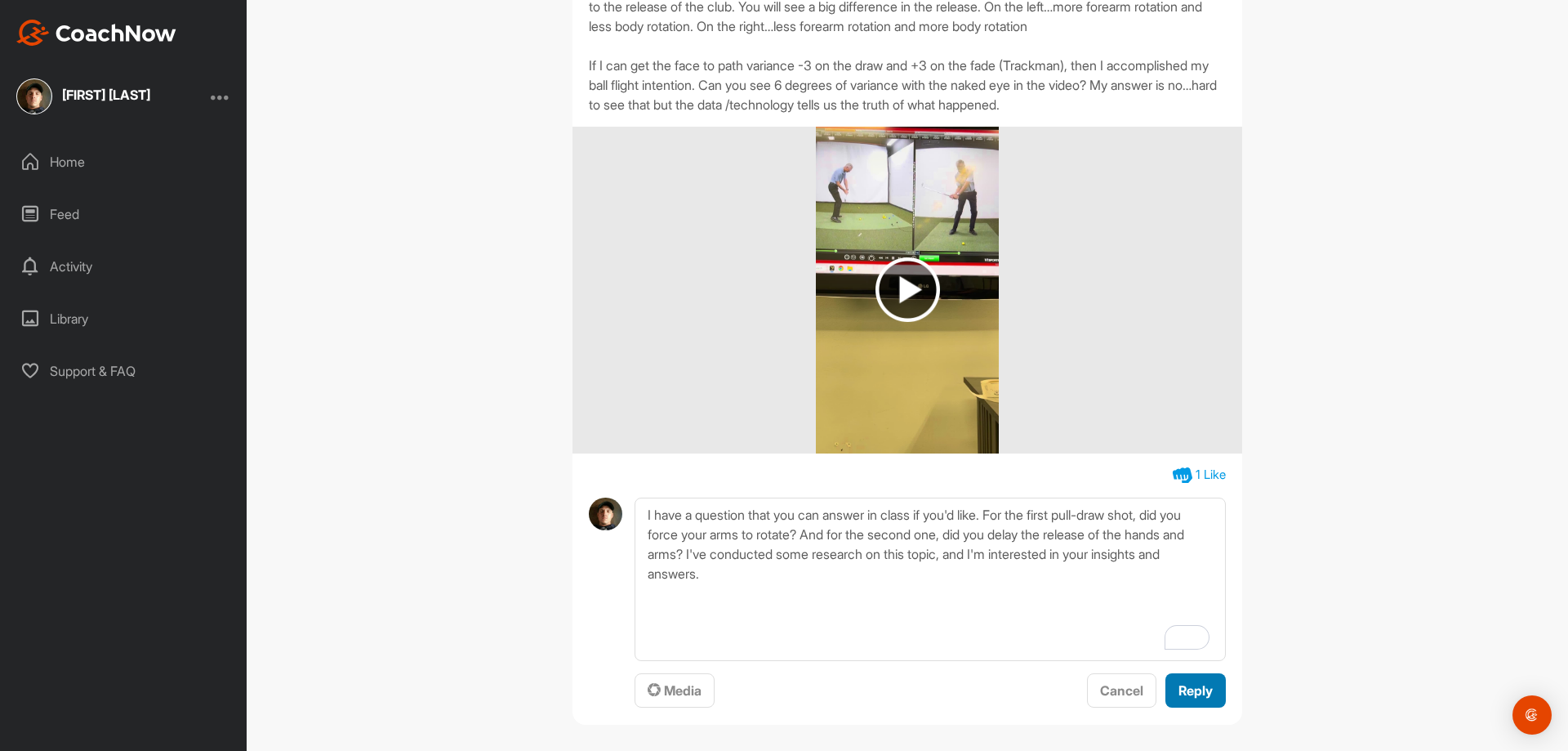 click on "Reply" at bounding box center [1196, 691] 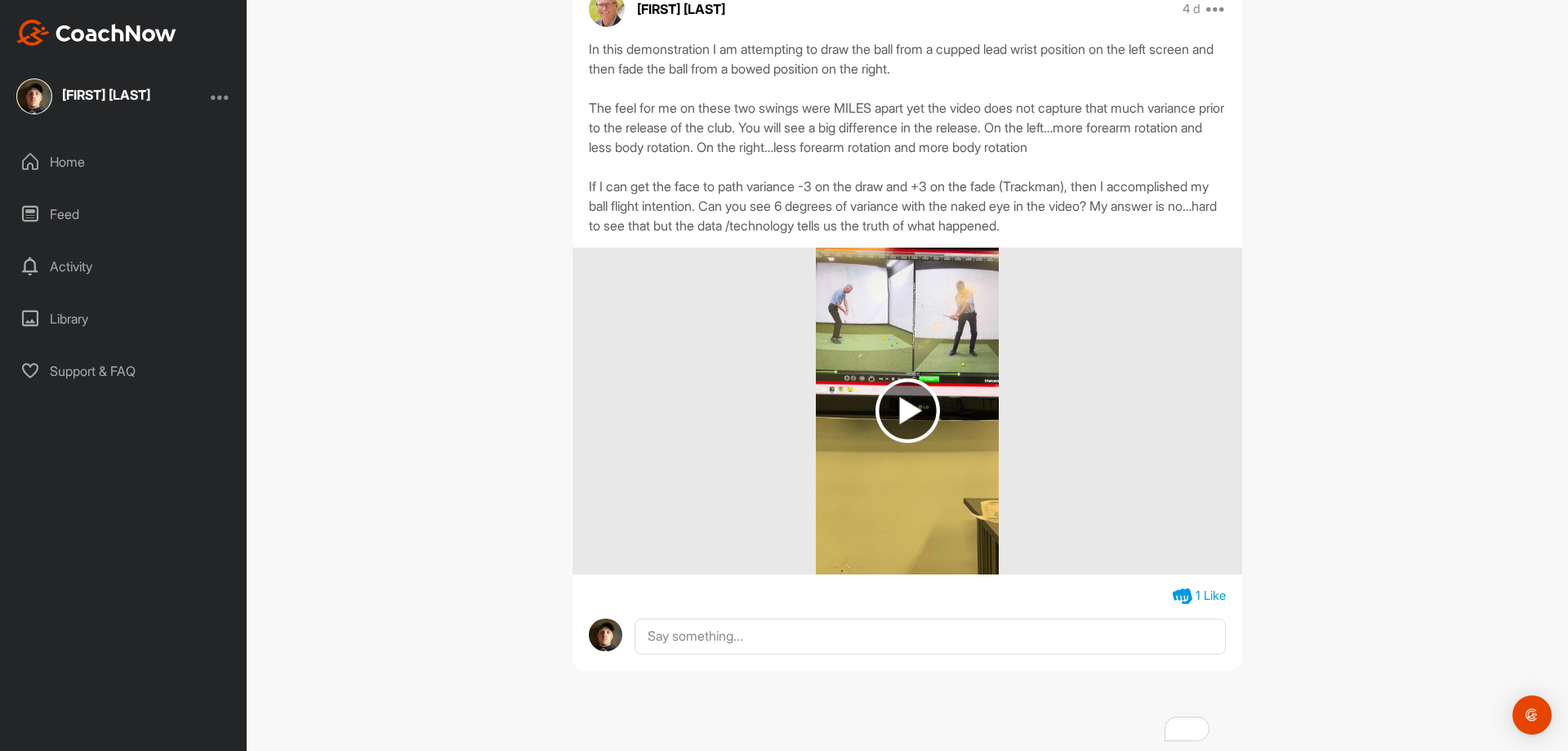 scroll, scrollTop: 289, scrollLeft: 0, axis: vertical 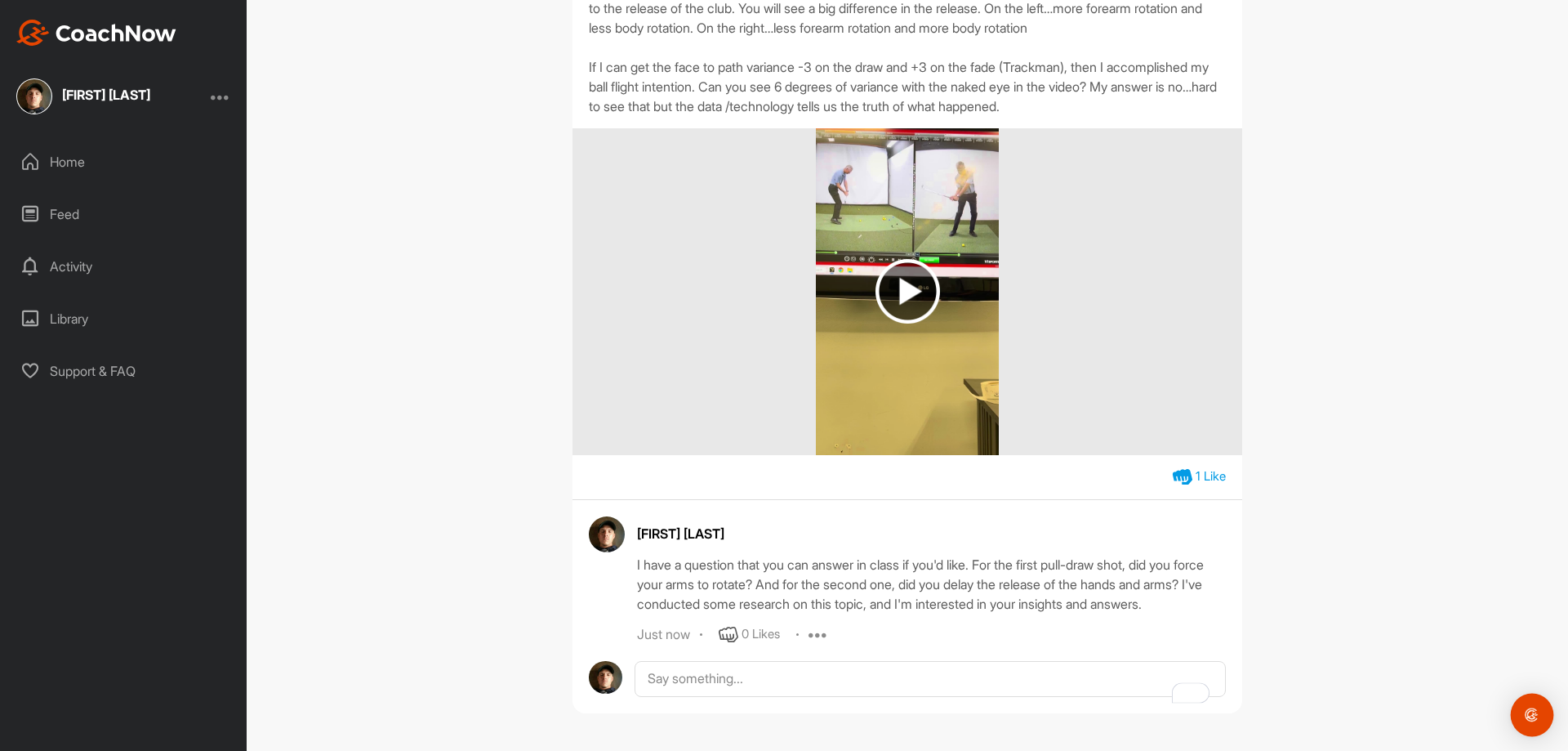 click at bounding box center [1532, 715] 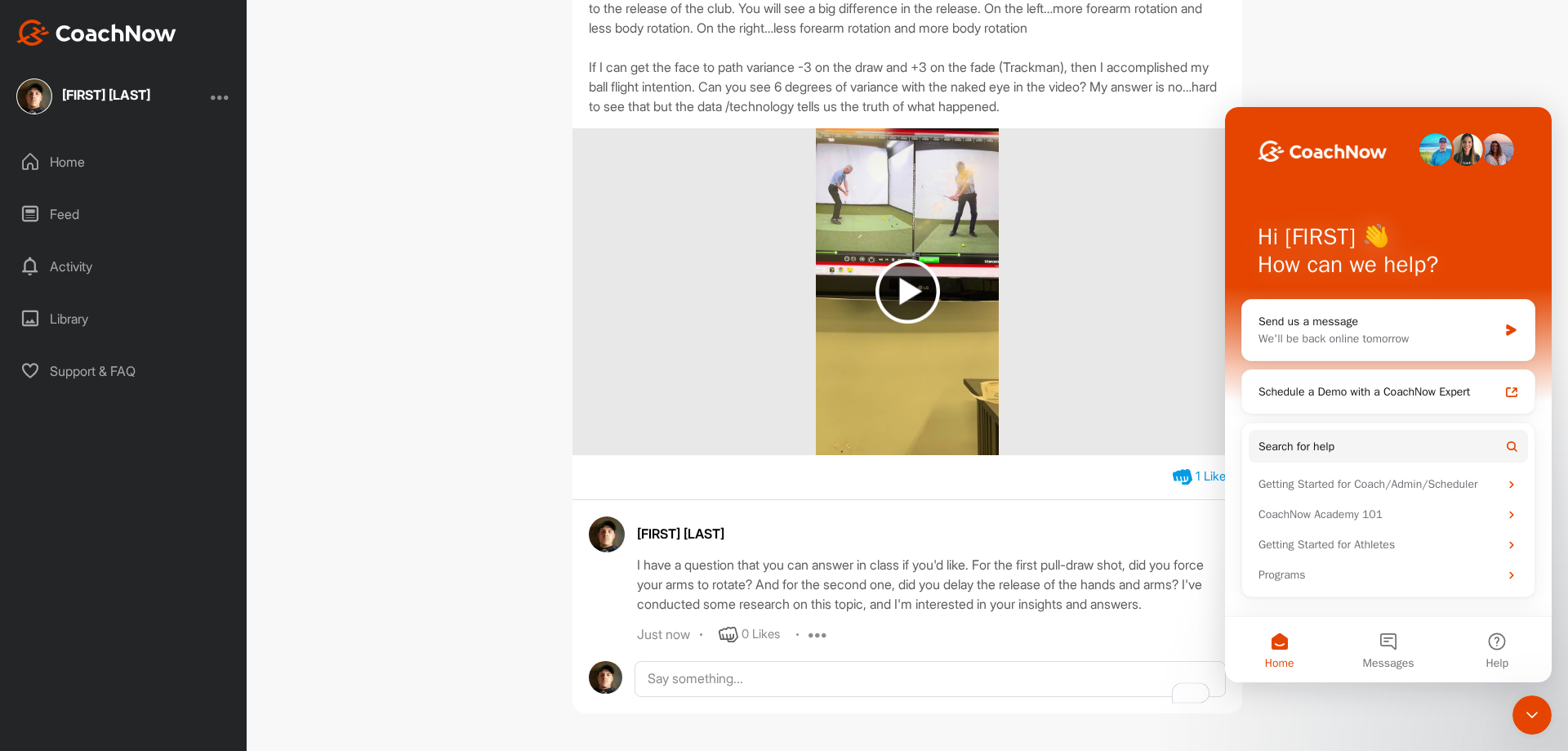 scroll, scrollTop: 0, scrollLeft: 0, axis: both 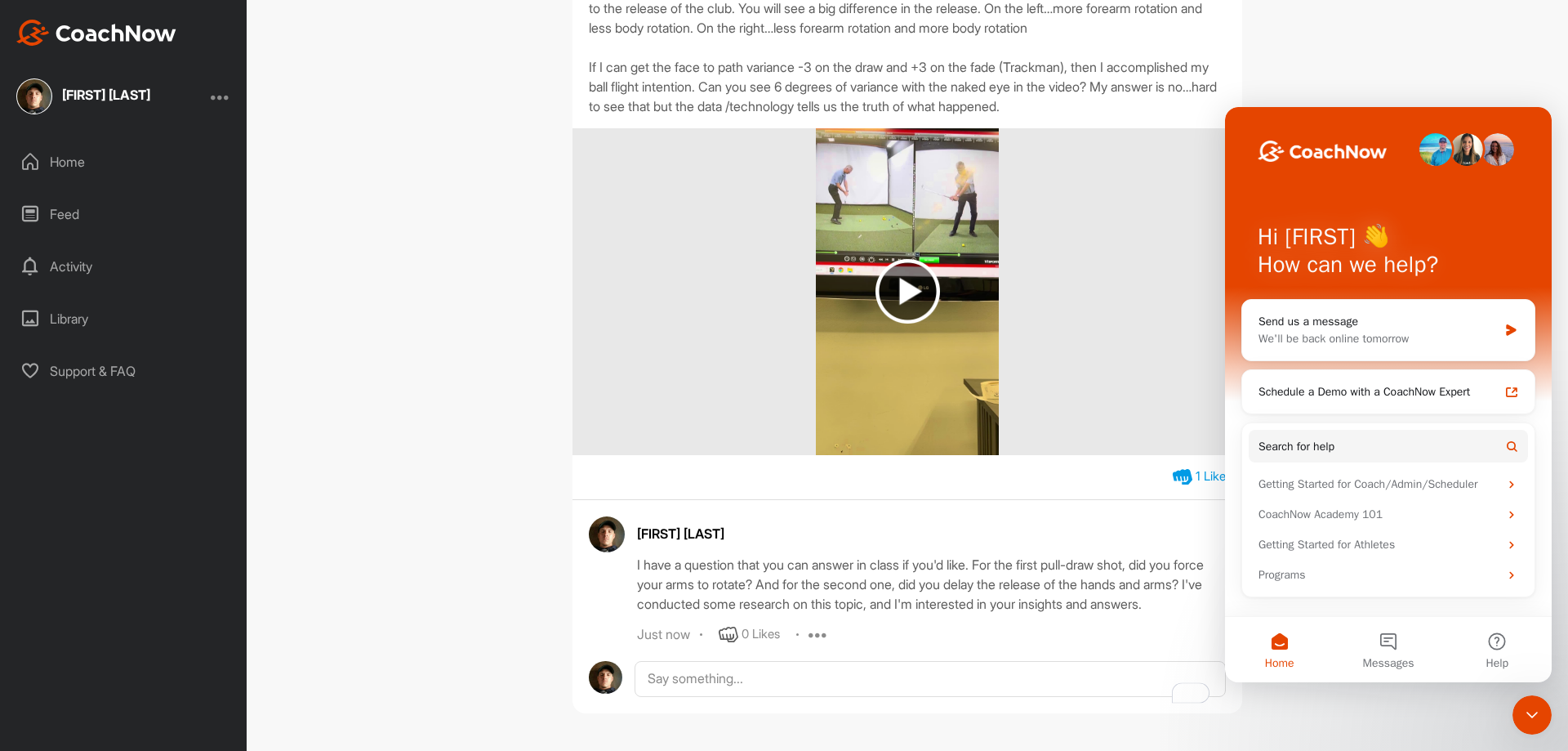 click on "SPM Week 2 Assignment -Set Up Short Game" at bounding box center [907, 375] 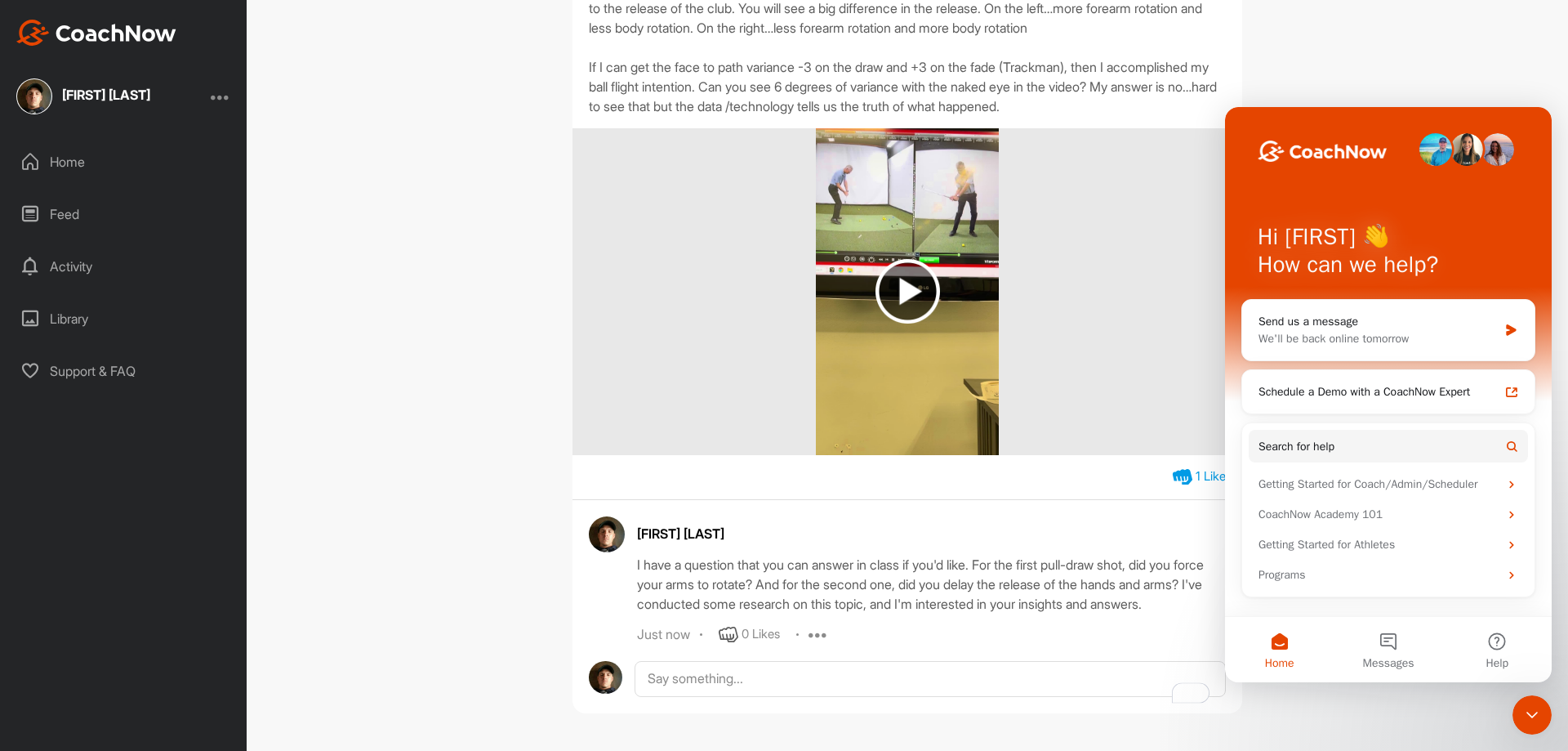 click on "SPM Week 2 Assignment -Set Up Short Game" at bounding box center [907, 375] 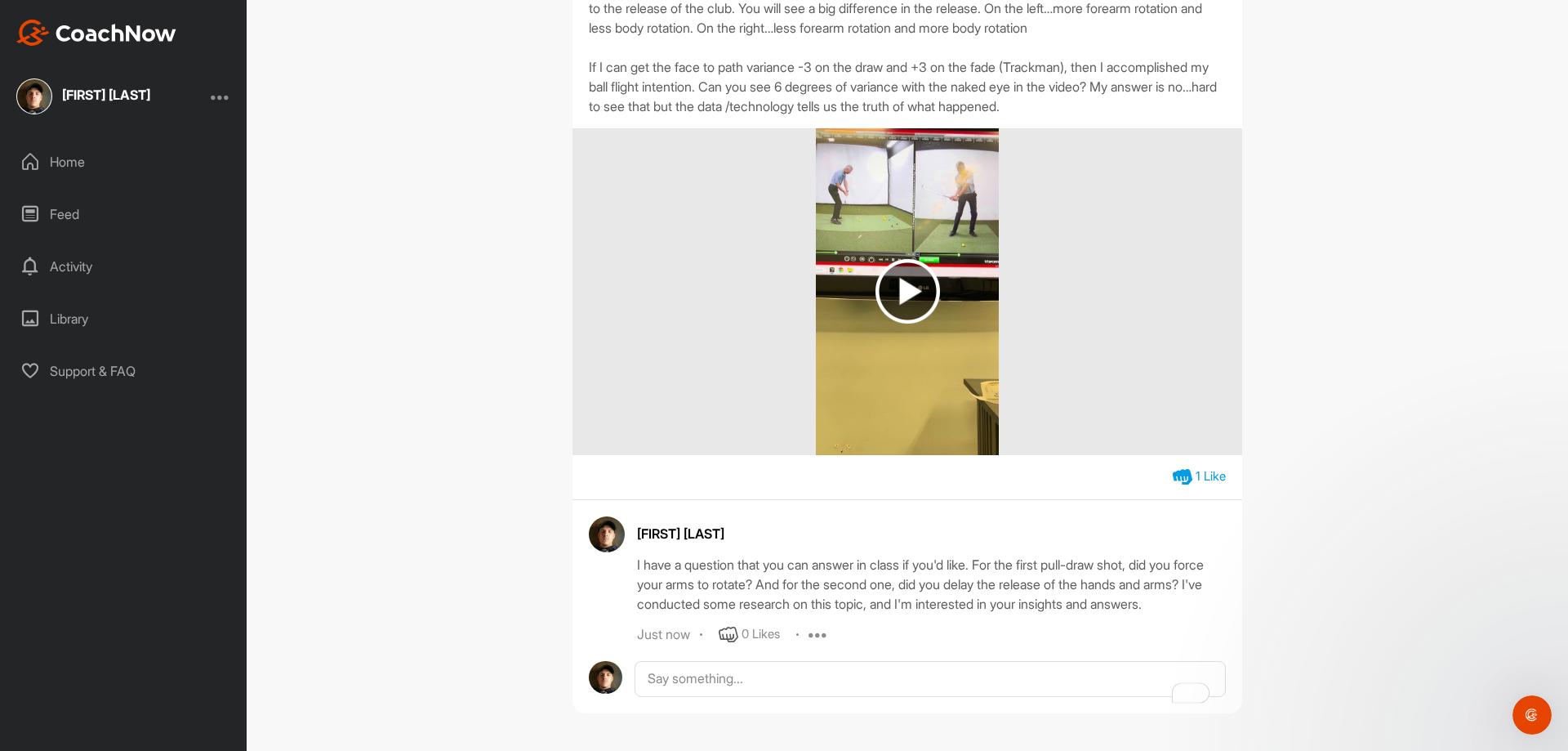 scroll, scrollTop: 0, scrollLeft: 0, axis: both 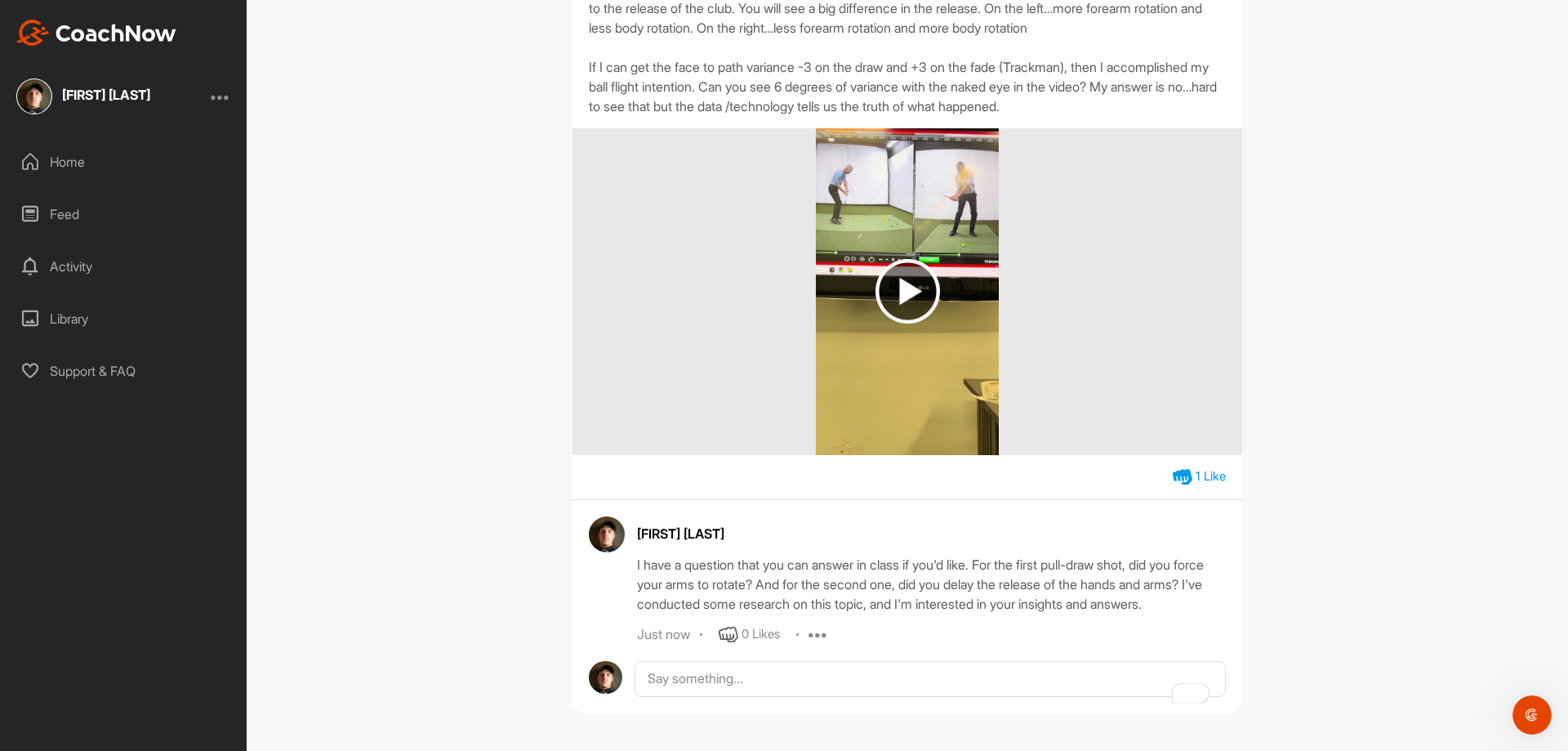 click on "Feed" at bounding box center (124, 214) 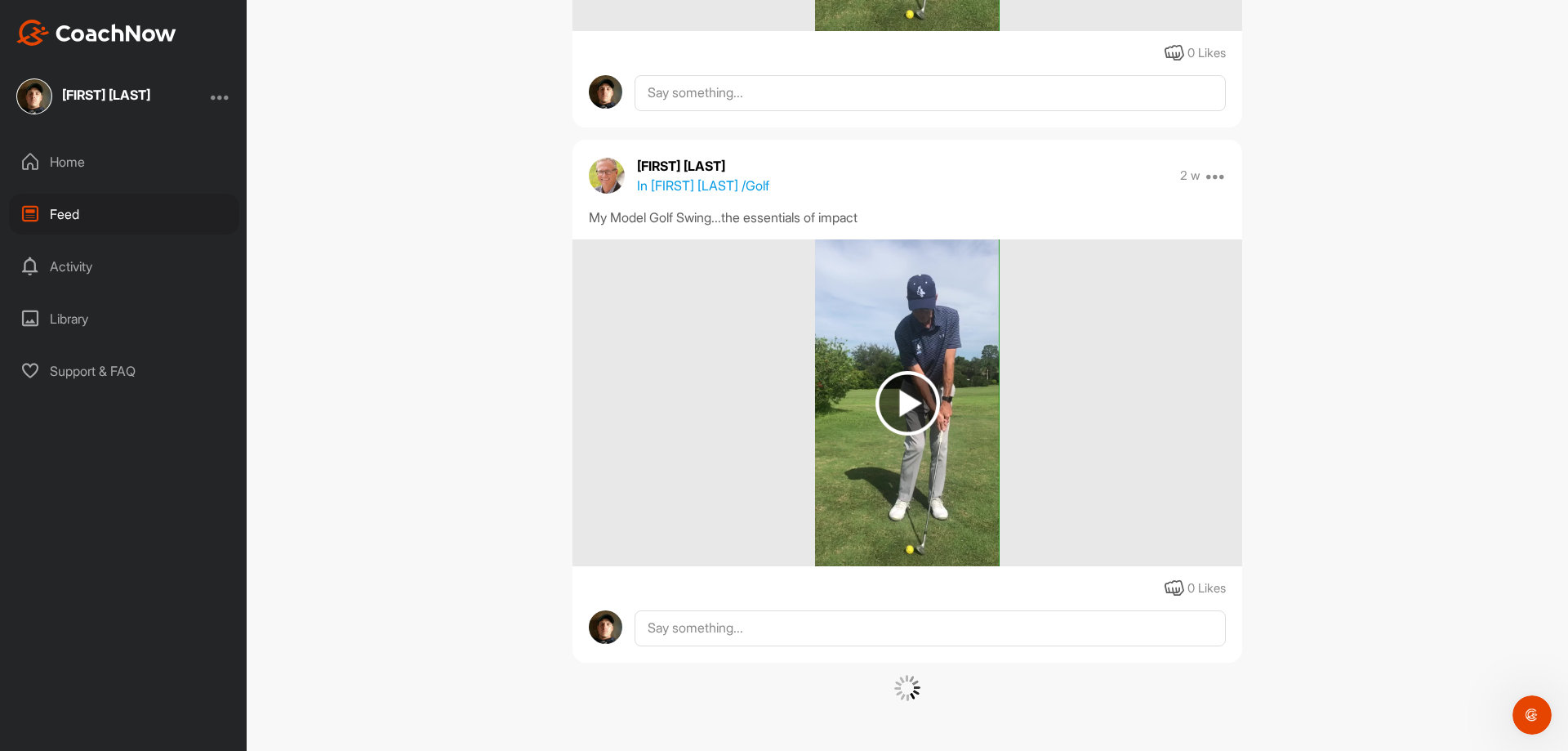 scroll, scrollTop: 11079, scrollLeft: 0, axis: vertical 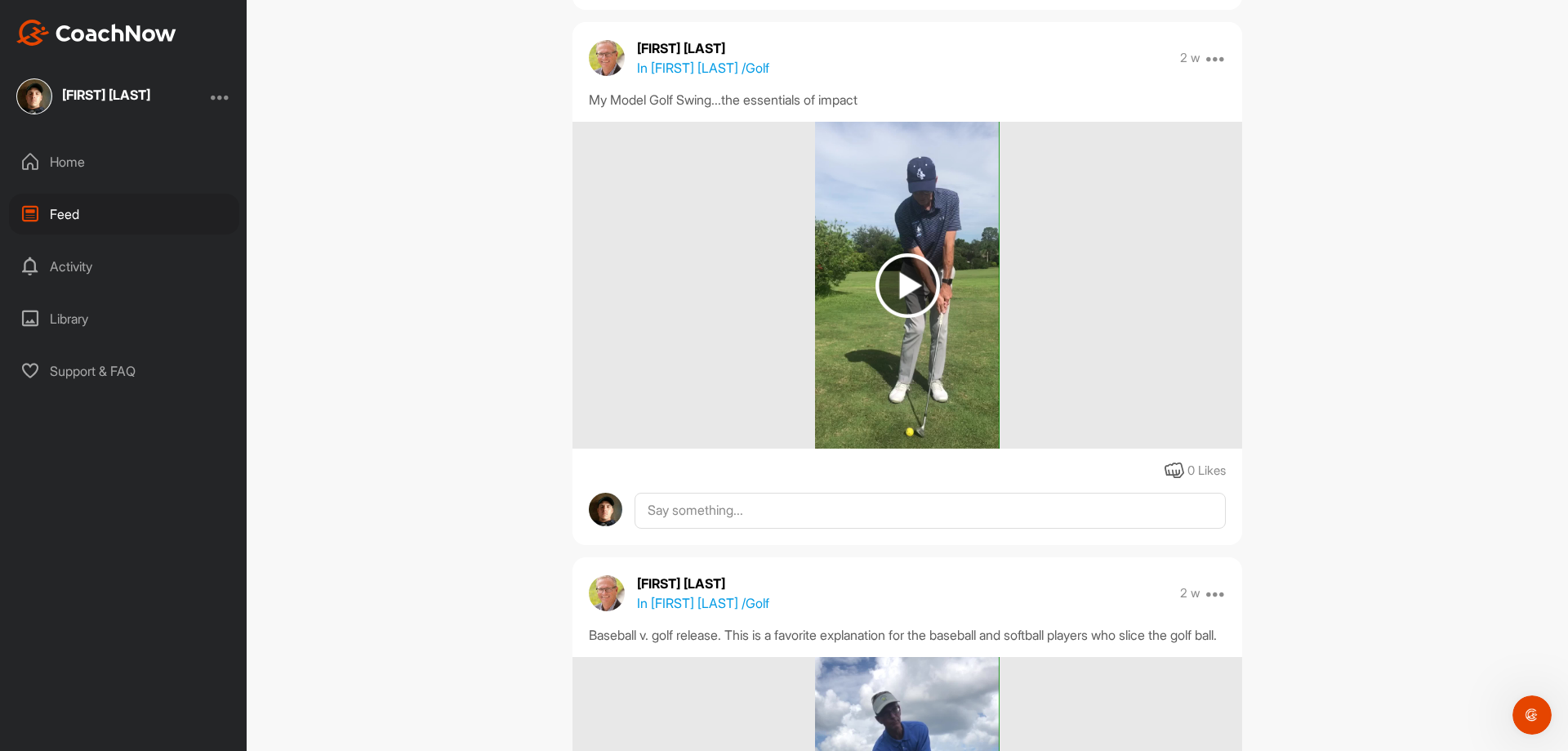 click at bounding box center [907, 285] 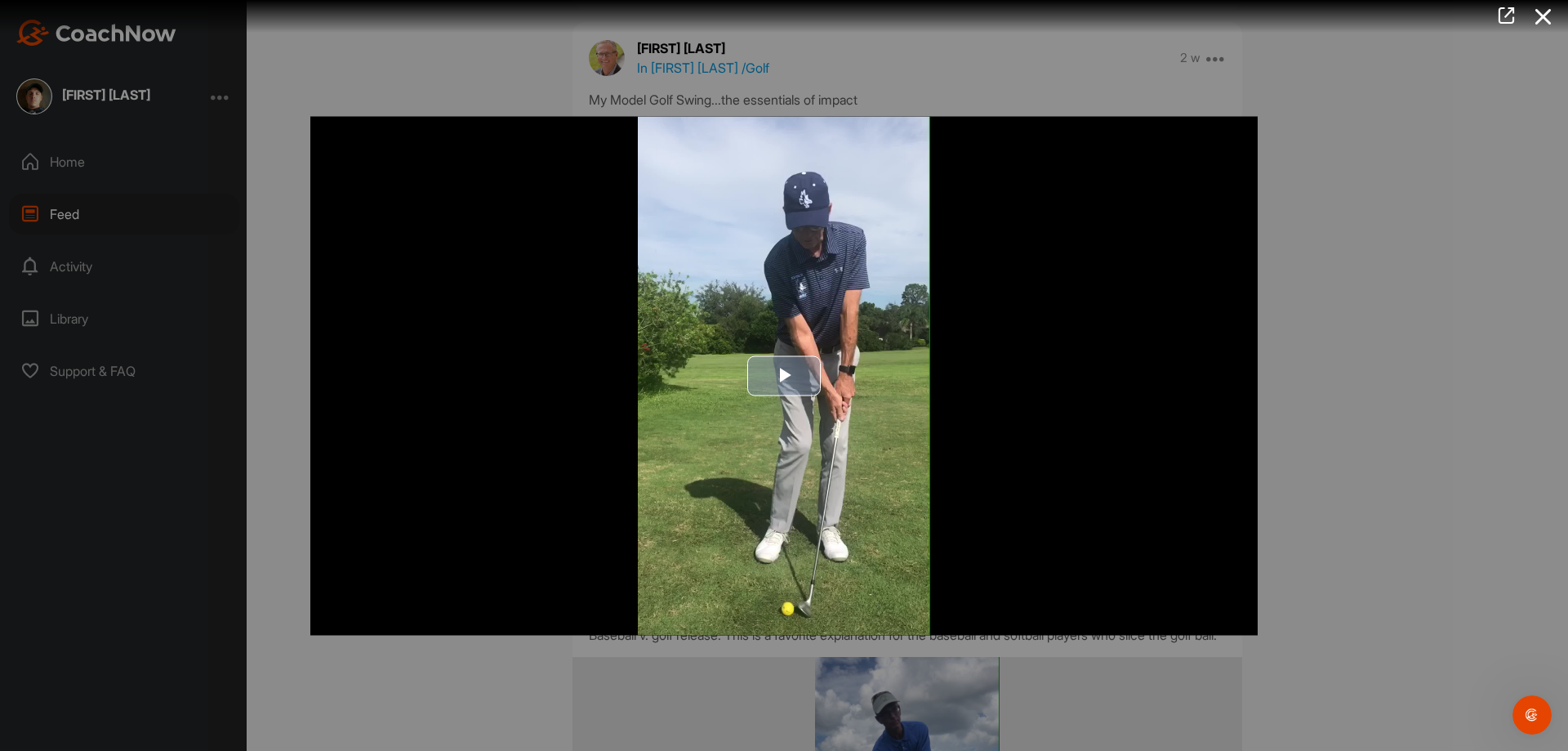 click at bounding box center (784, 376) 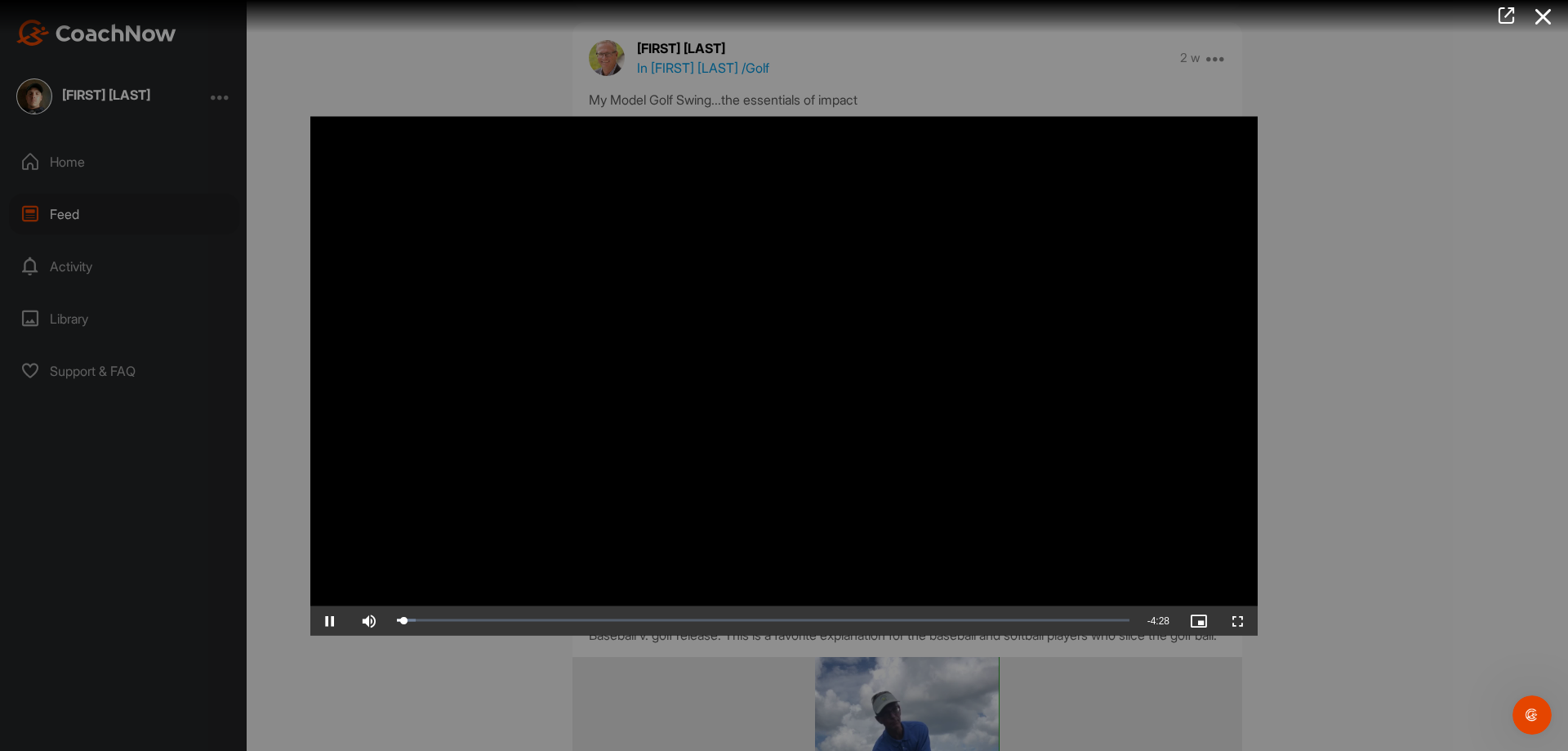 click at bounding box center (784, 375) 